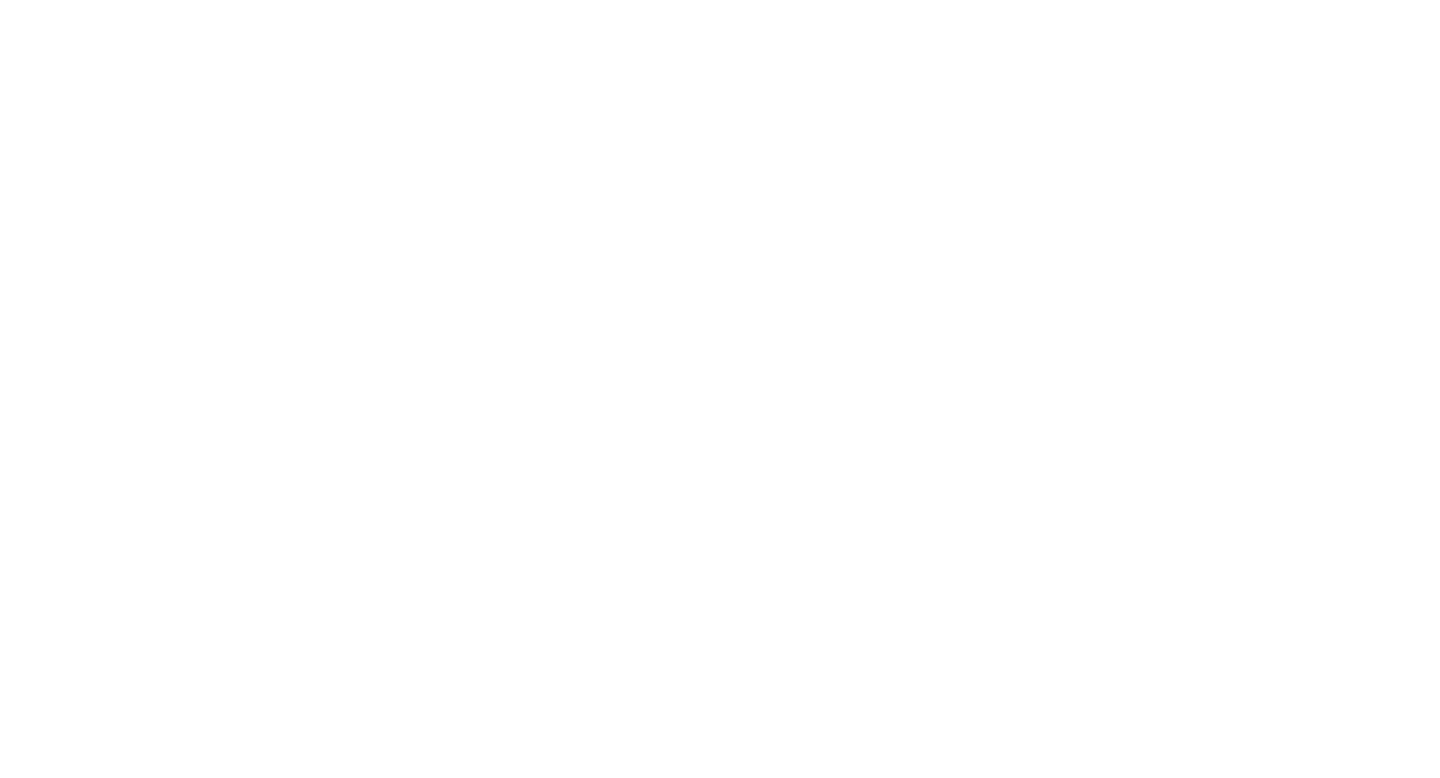 scroll, scrollTop: 0, scrollLeft: 0, axis: both 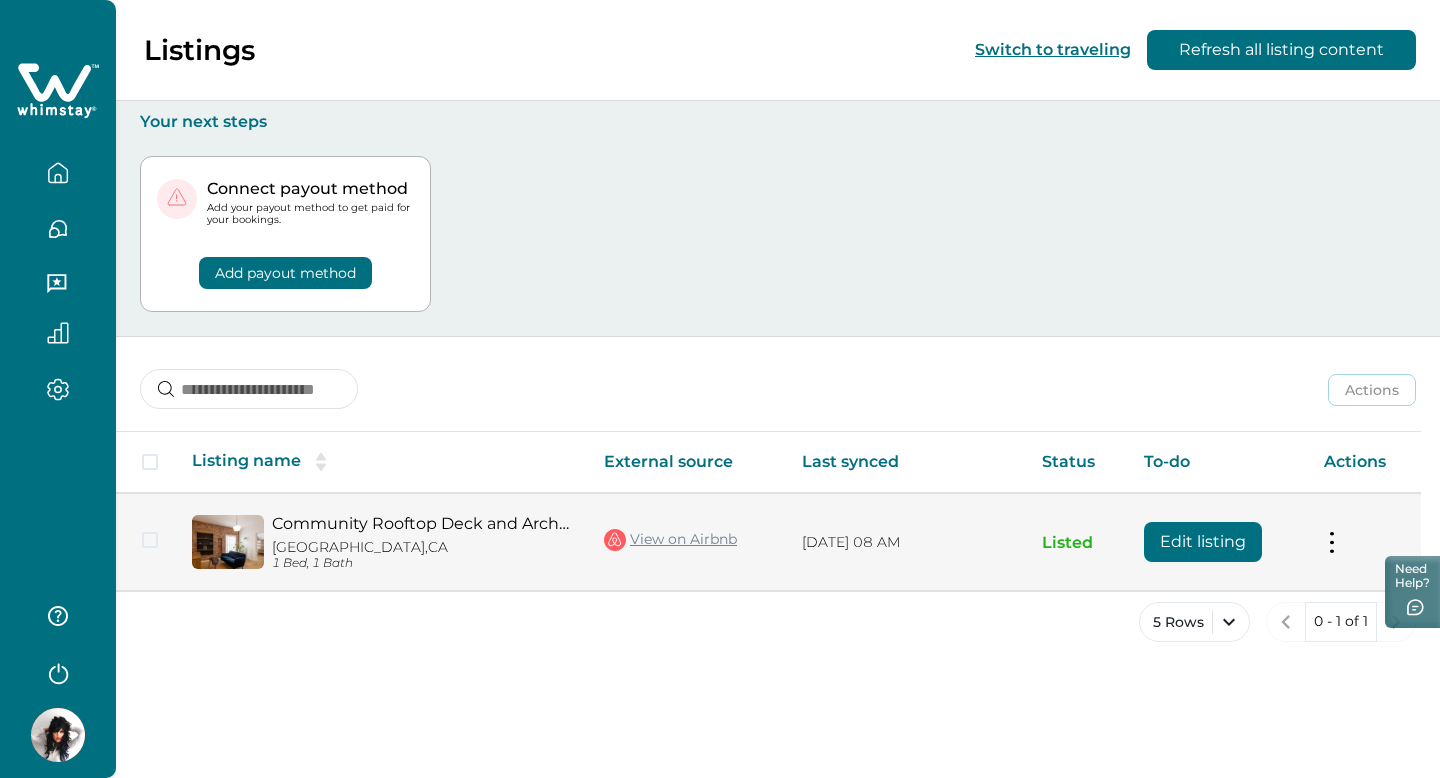 click on "Edit listing" at bounding box center (1203, 542) 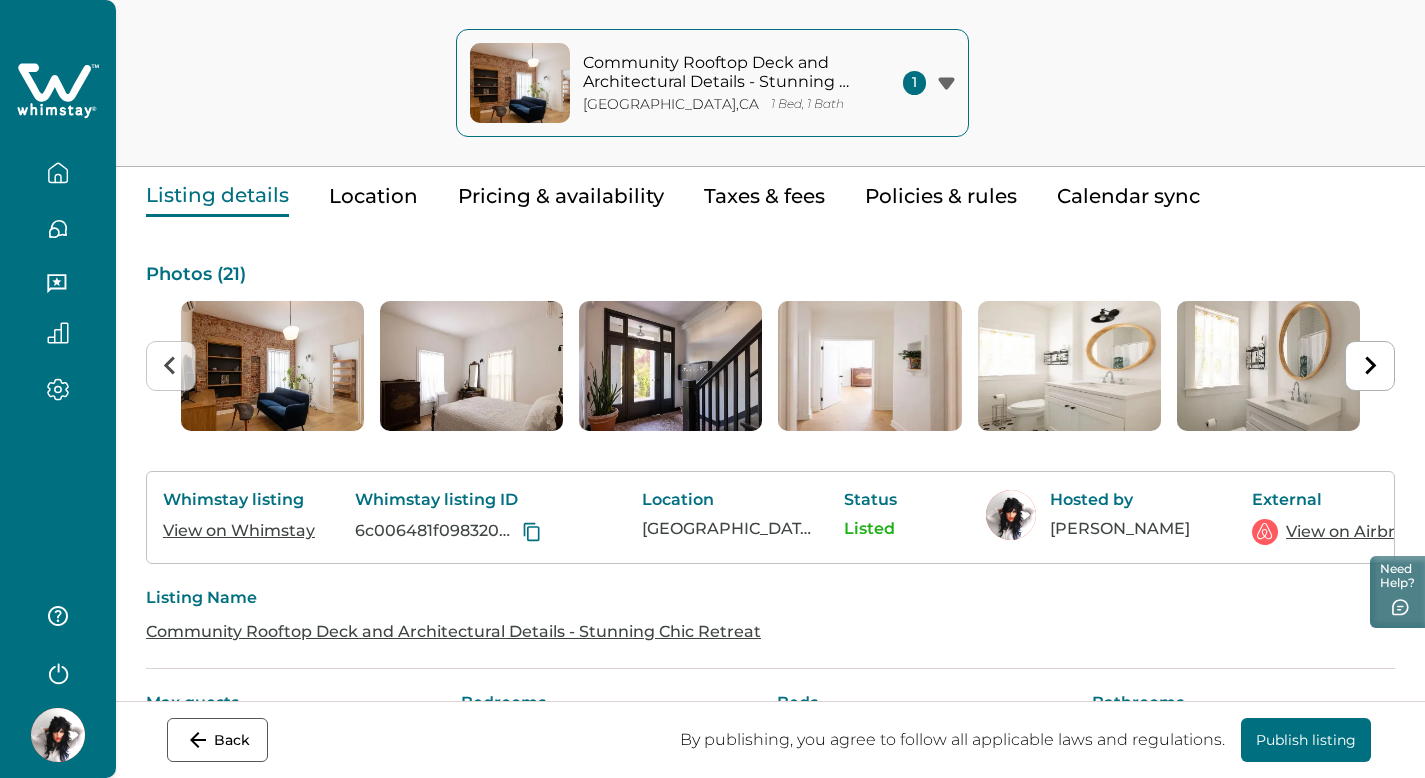scroll, scrollTop: 0, scrollLeft: 0, axis: both 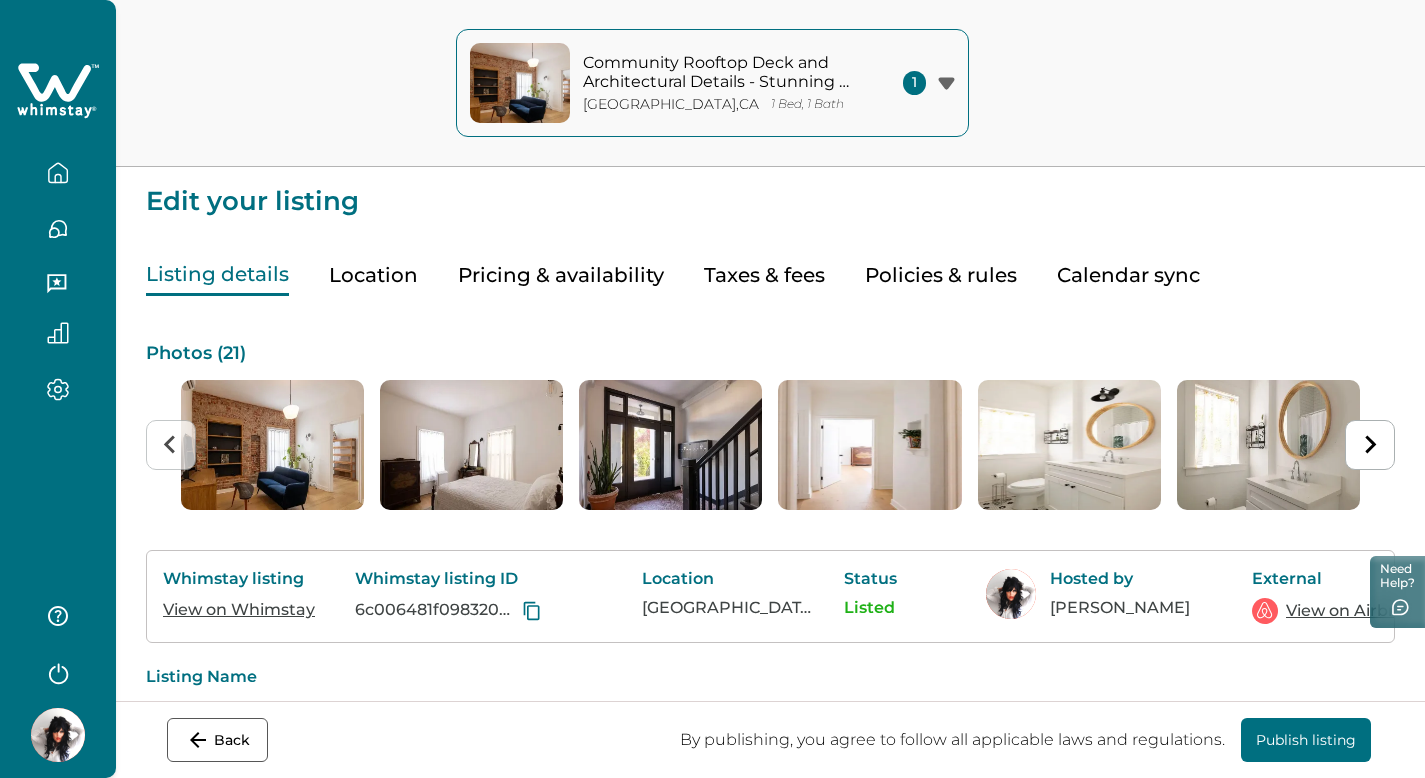 click on "Pricing & availability" at bounding box center (561, 275) 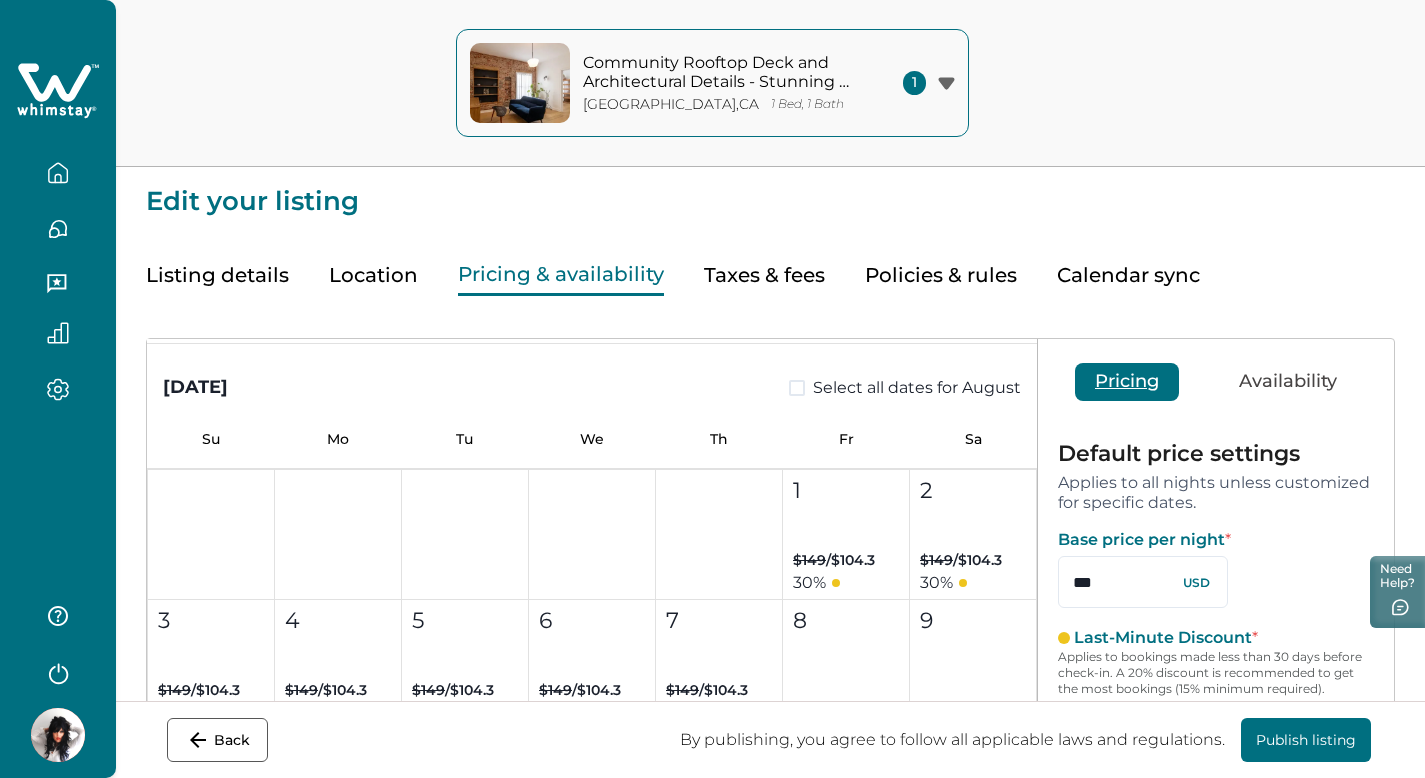 scroll, scrollTop: 810, scrollLeft: 0, axis: vertical 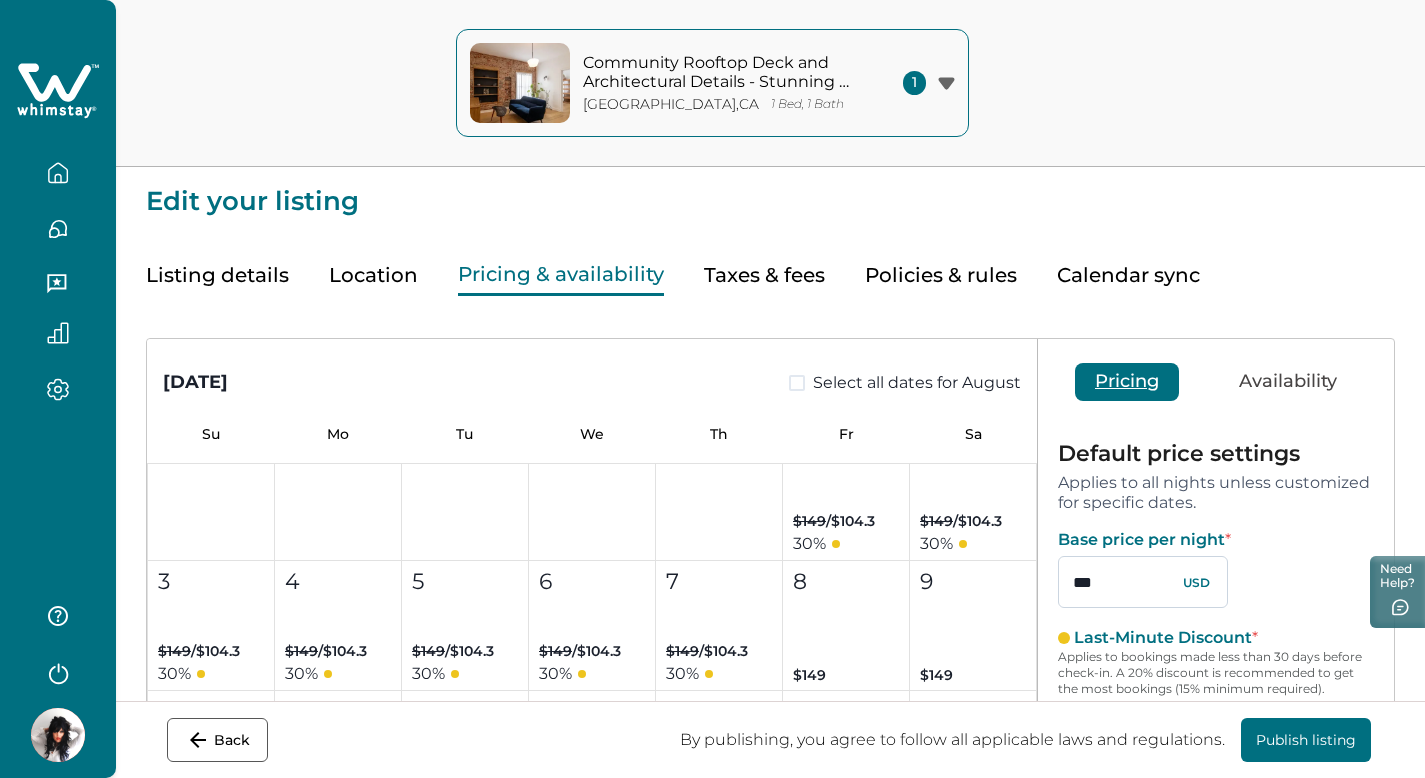 drag, startPoint x: 1115, startPoint y: 581, endPoint x: 1061, endPoint y: 582, distance: 54.00926 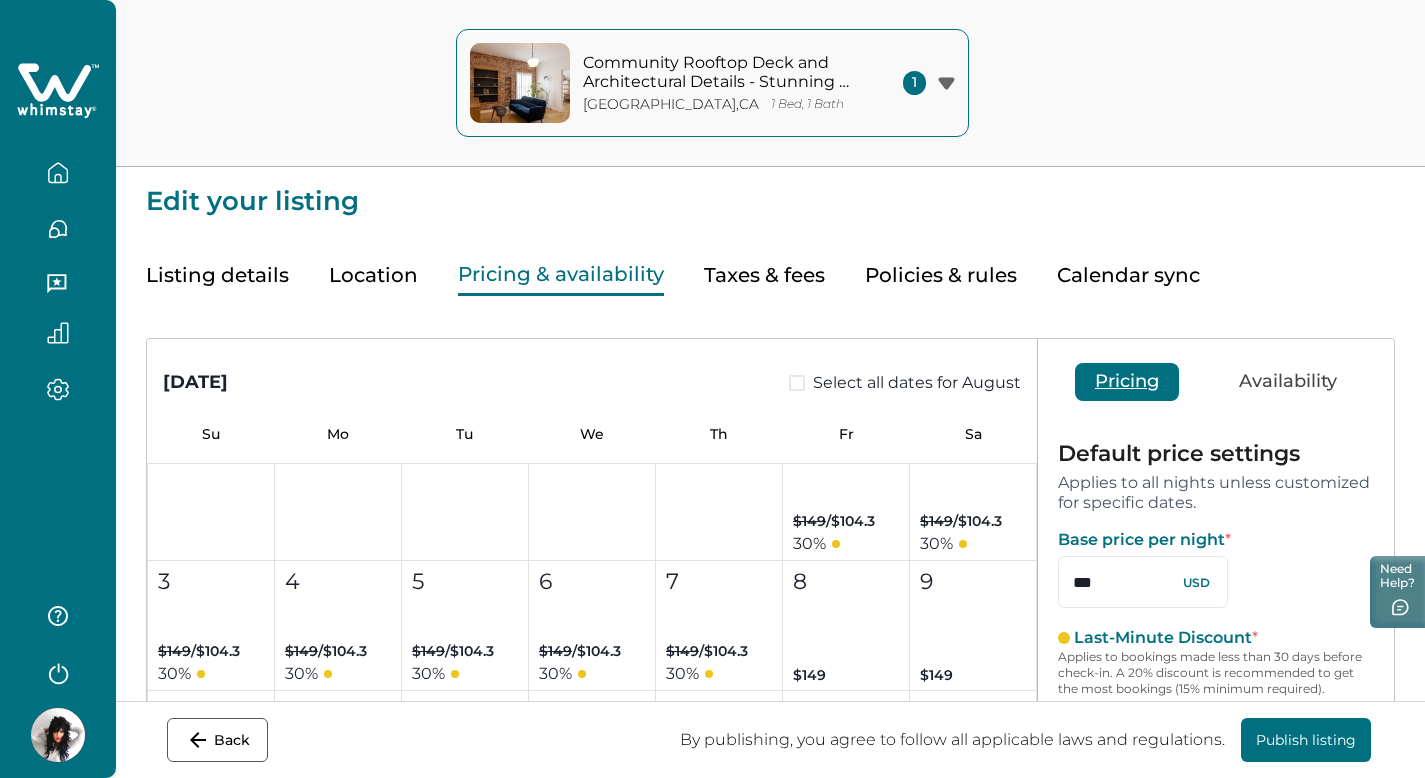 type on "***" 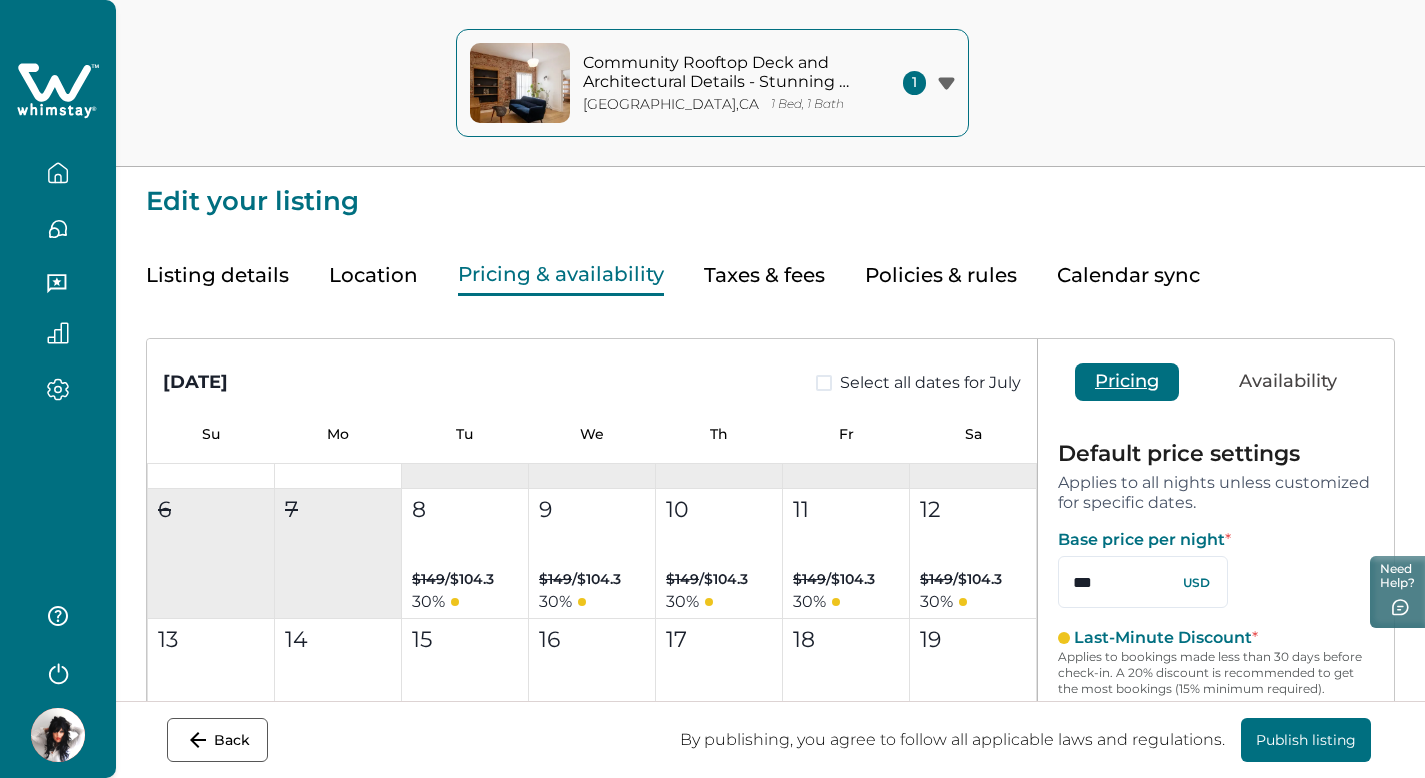 scroll, scrollTop: 97, scrollLeft: 0, axis: vertical 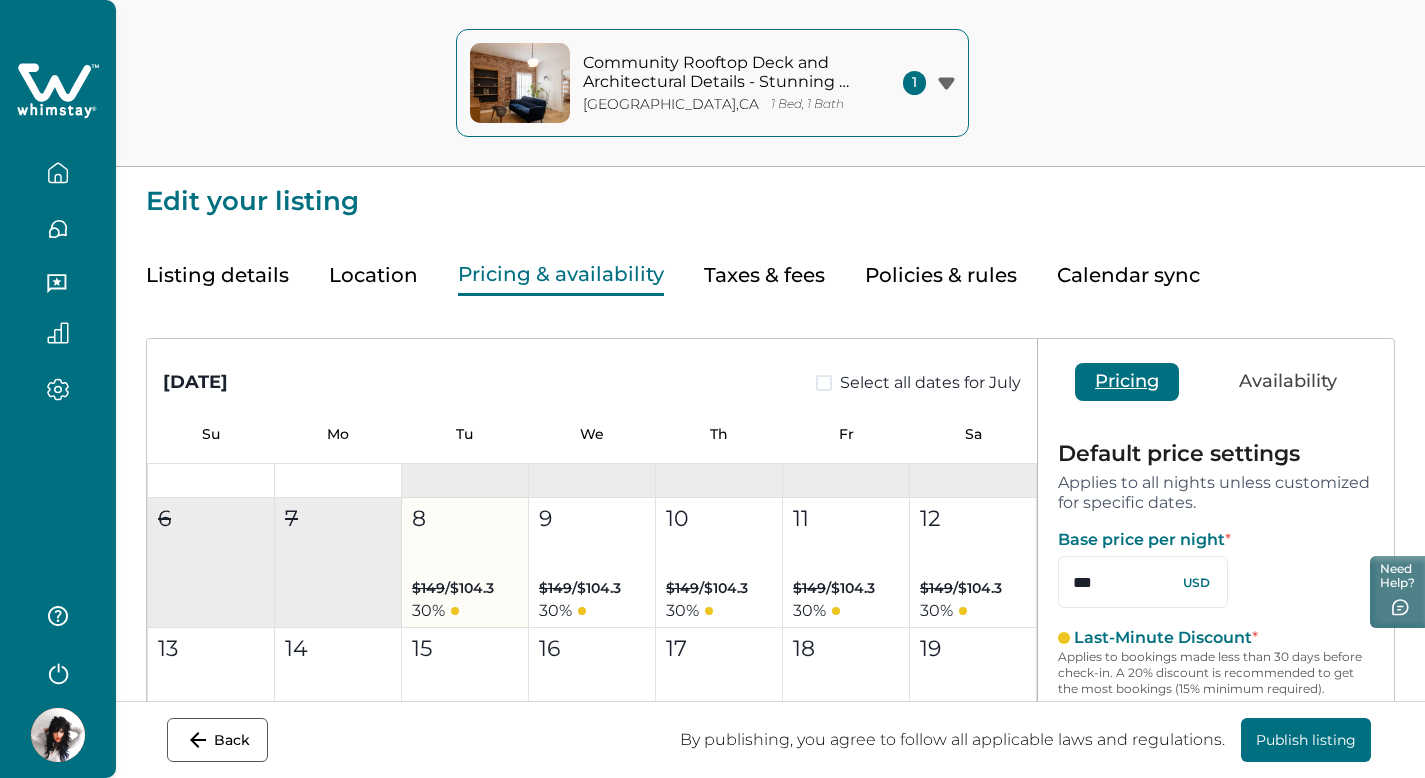 click on "8 $149  /  $104.3 30 %" at bounding box center [465, 563] 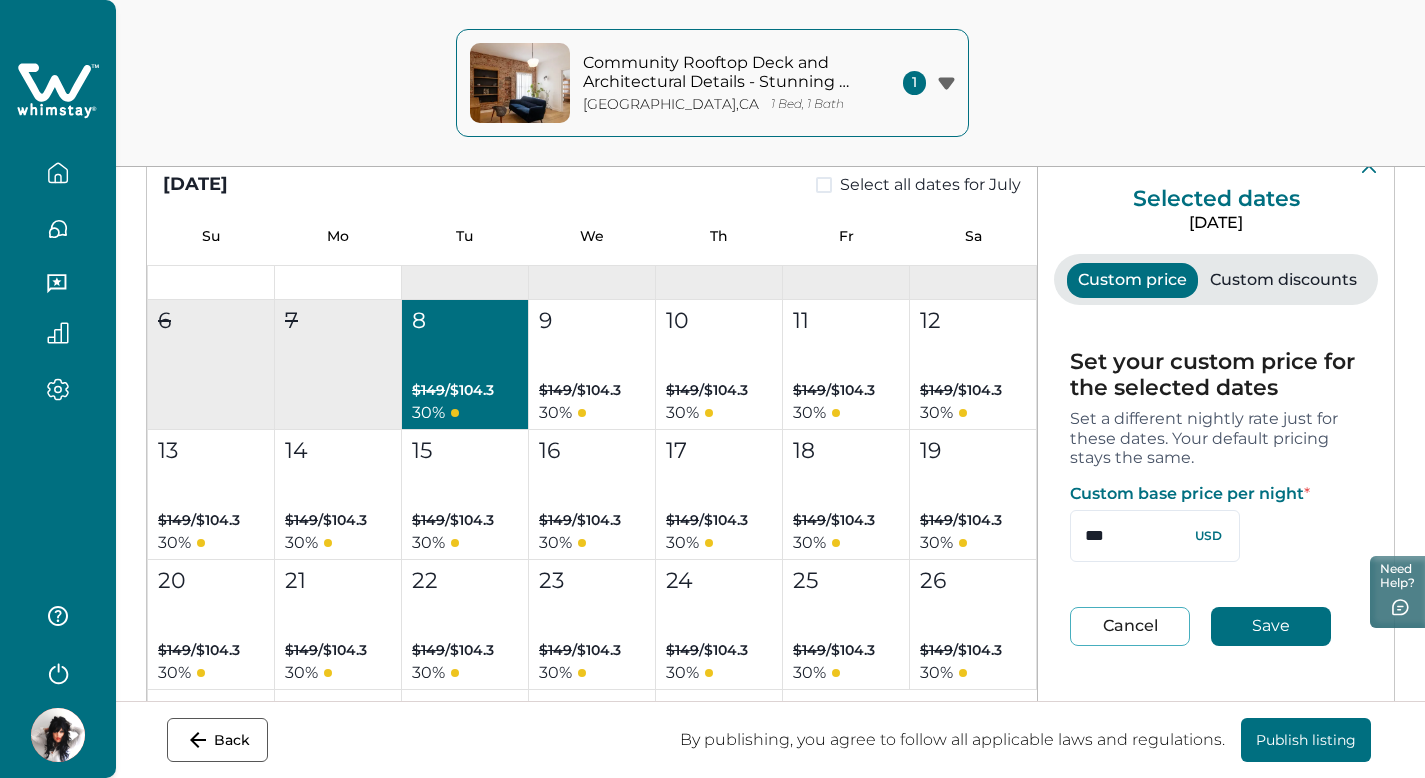 scroll, scrollTop: 195, scrollLeft: 0, axis: vertical 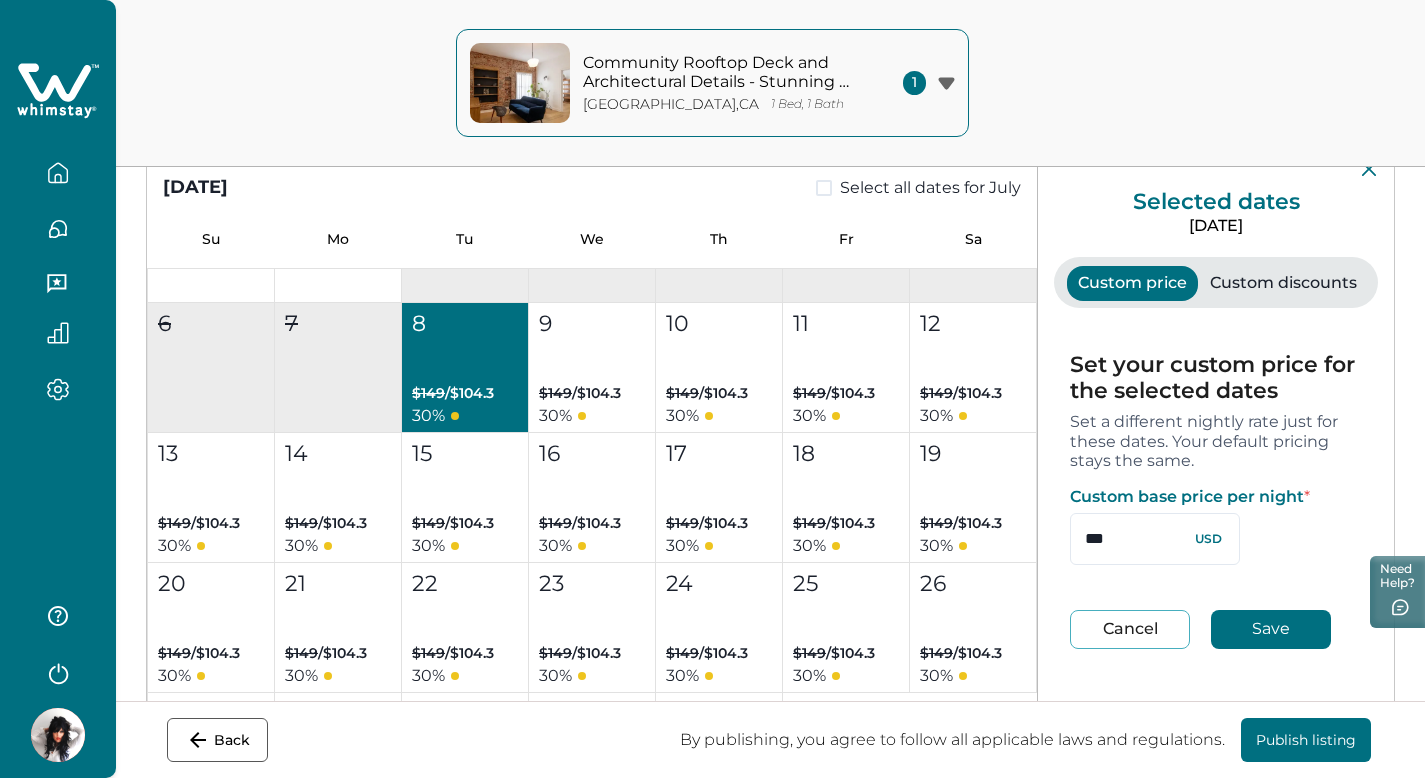 click on "Cancel" at bounding box center (1130, 629) 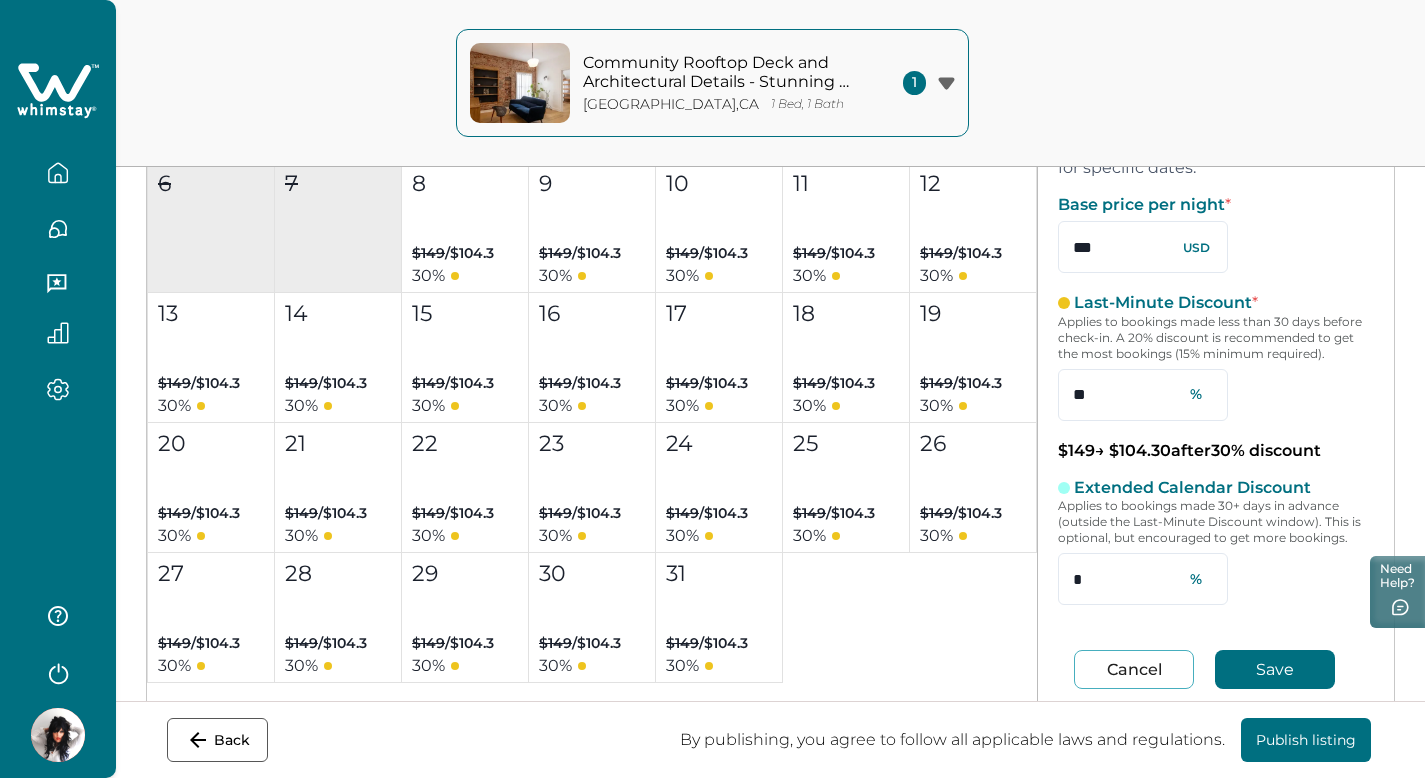 scroll, scrollTop: 341, scrollLeft: 0, axis: vertical 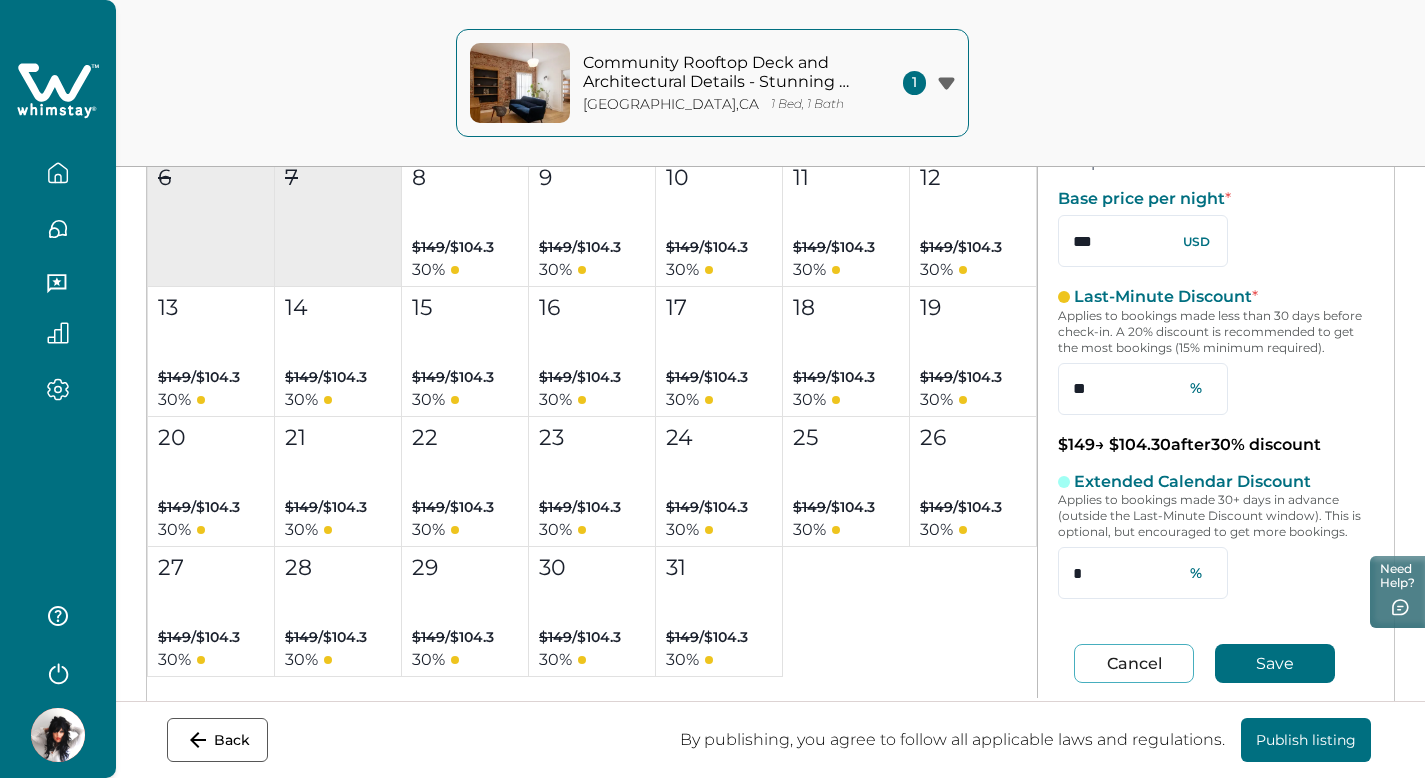 click on "Save" at bounding box center (1275, 663) 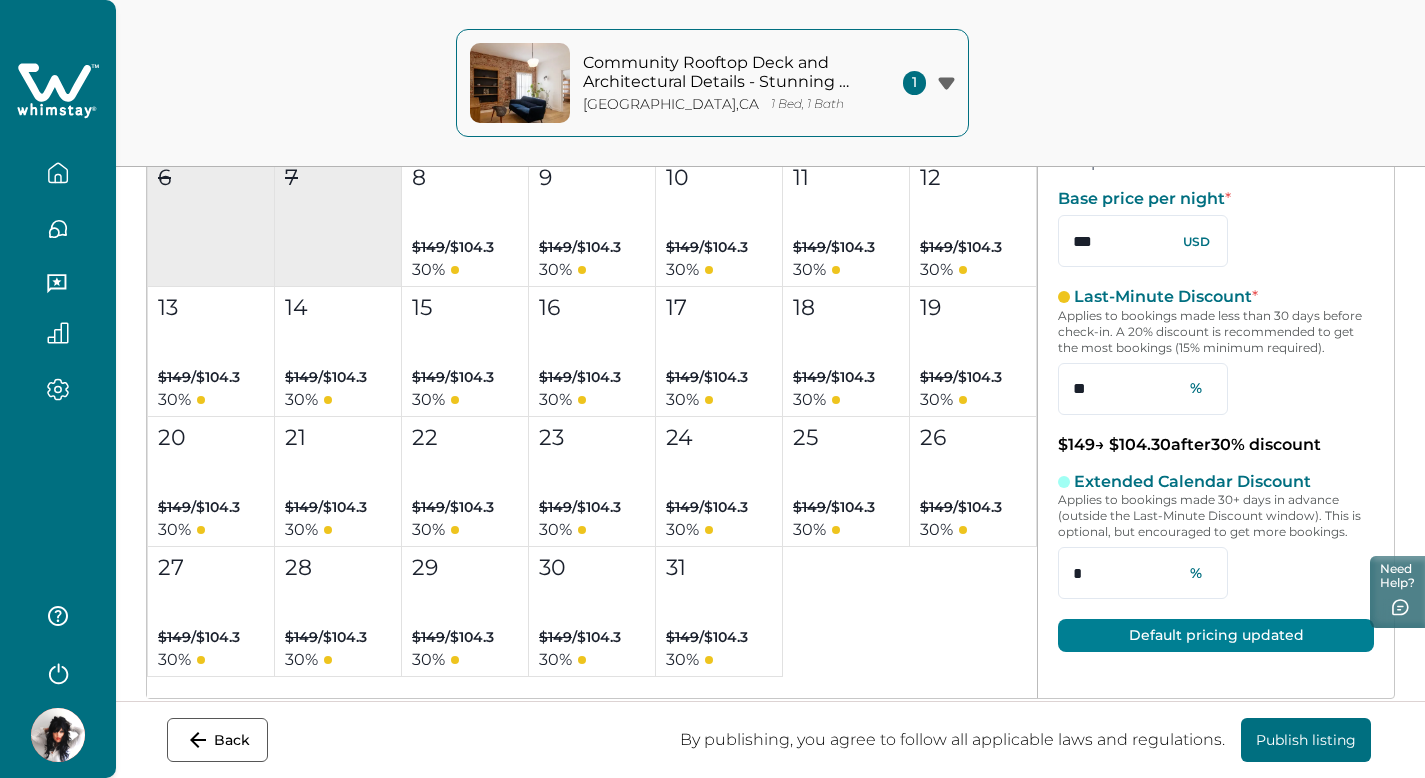 scroll, scrollTop: 0, scrollLeft: 0, axis: both 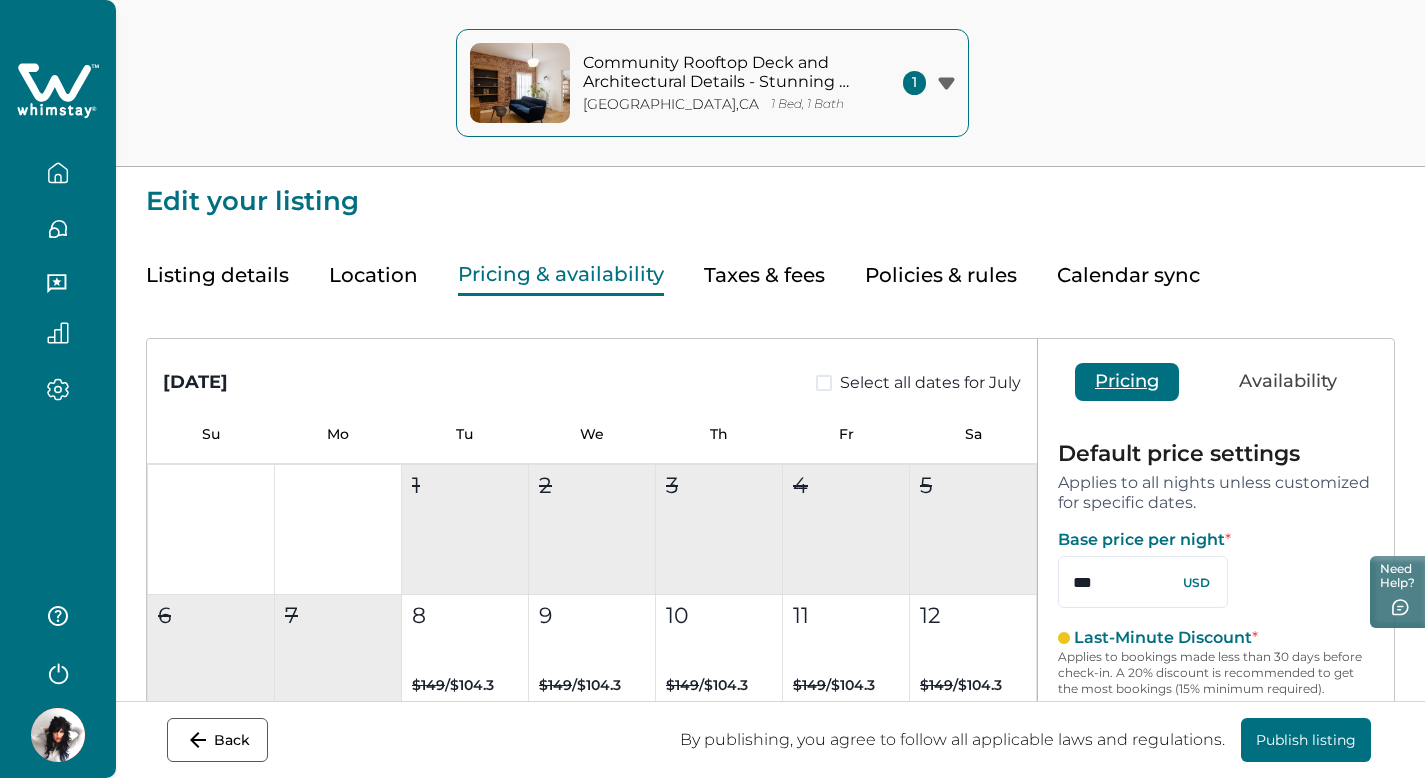 click on "Availability" at bounding box center (1288, 382) 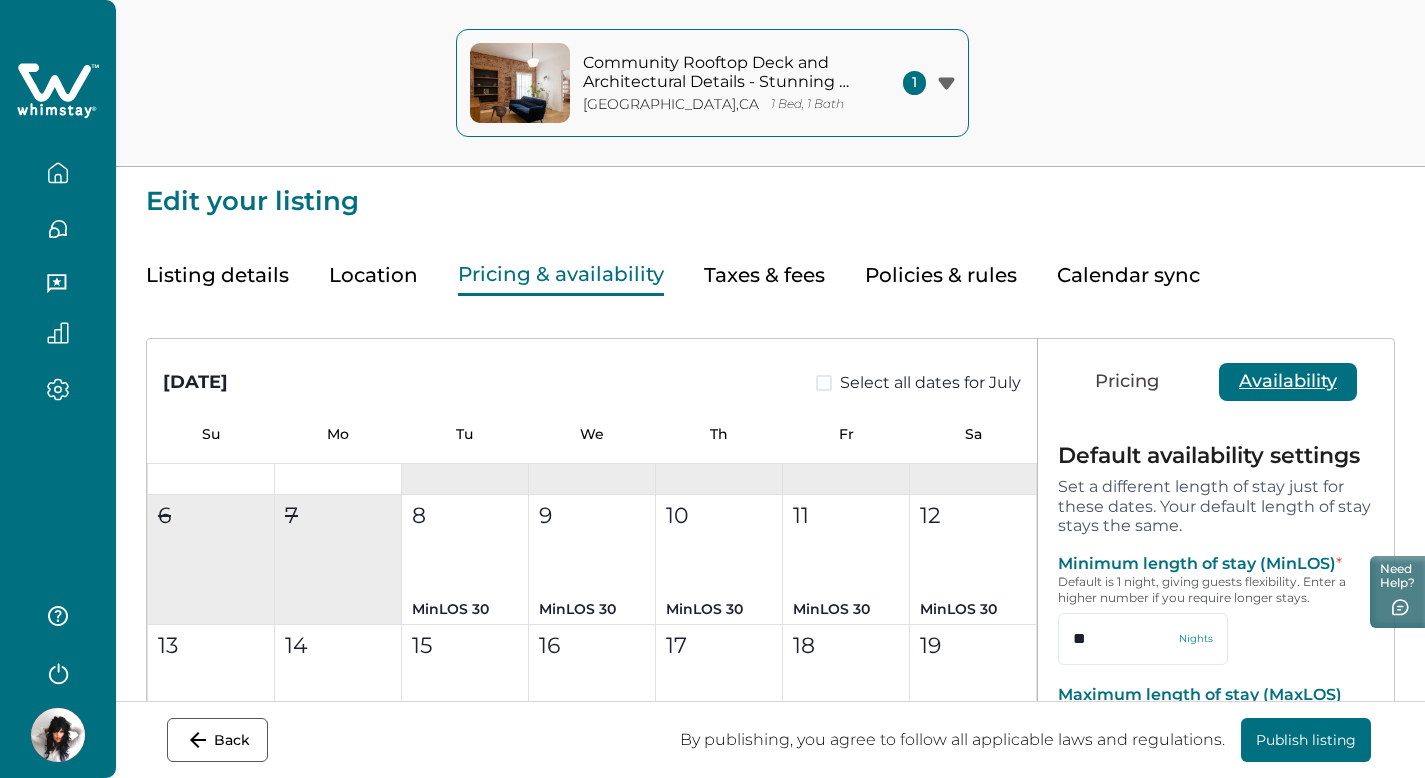 scroll, scrollTop: 87, scrollLeft: 0, axis: vertical 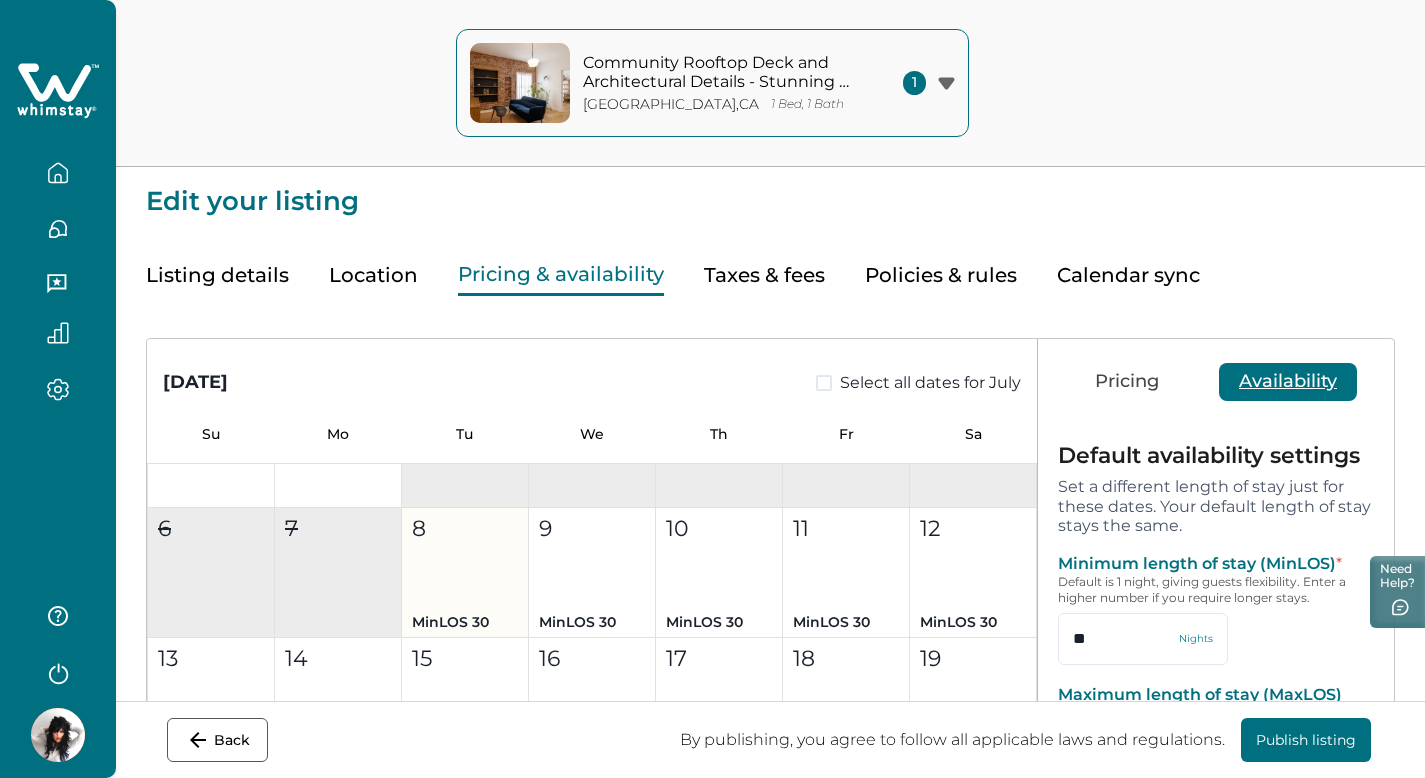 click on "8 MinLOS 30" at bounding box center (465, 573) 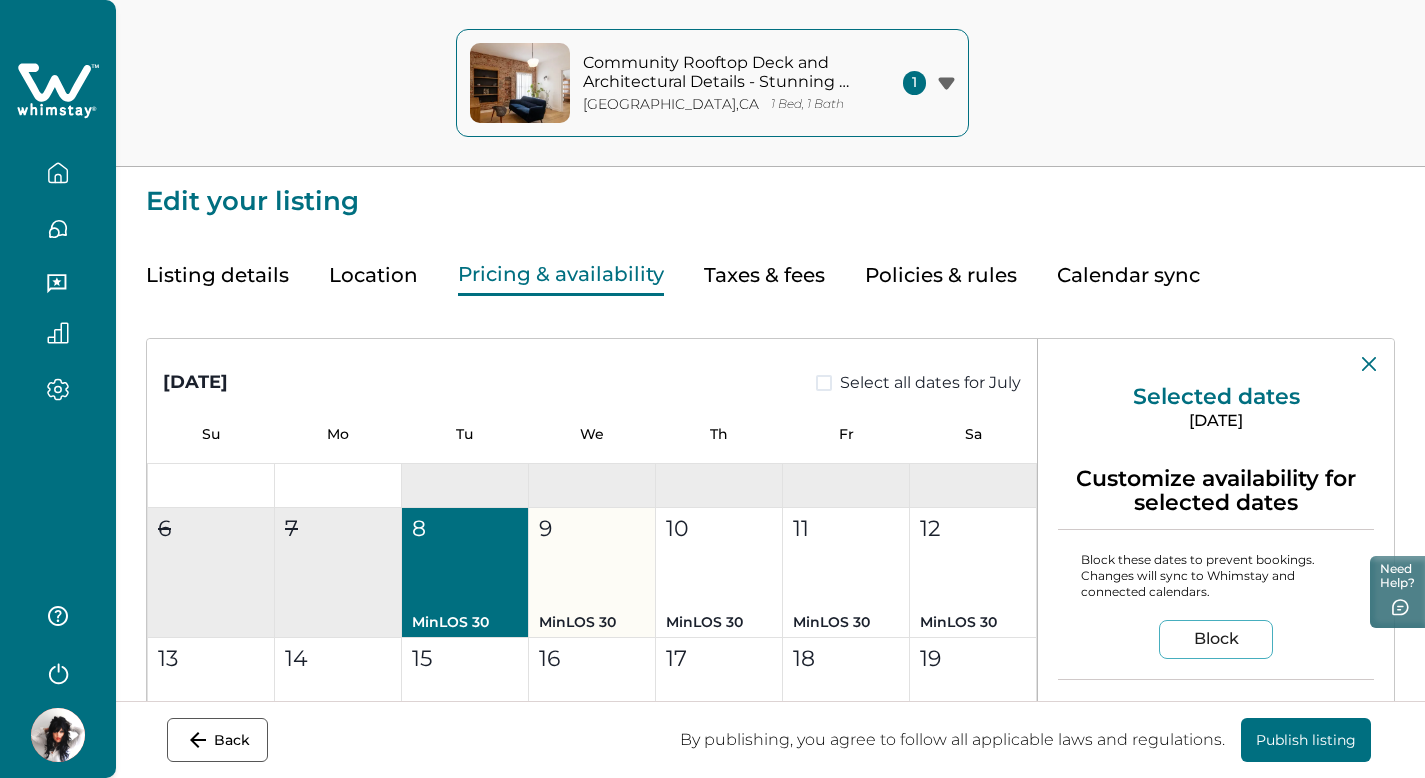 click on "9 MinLOS 30" at bounding box center [592, 573] 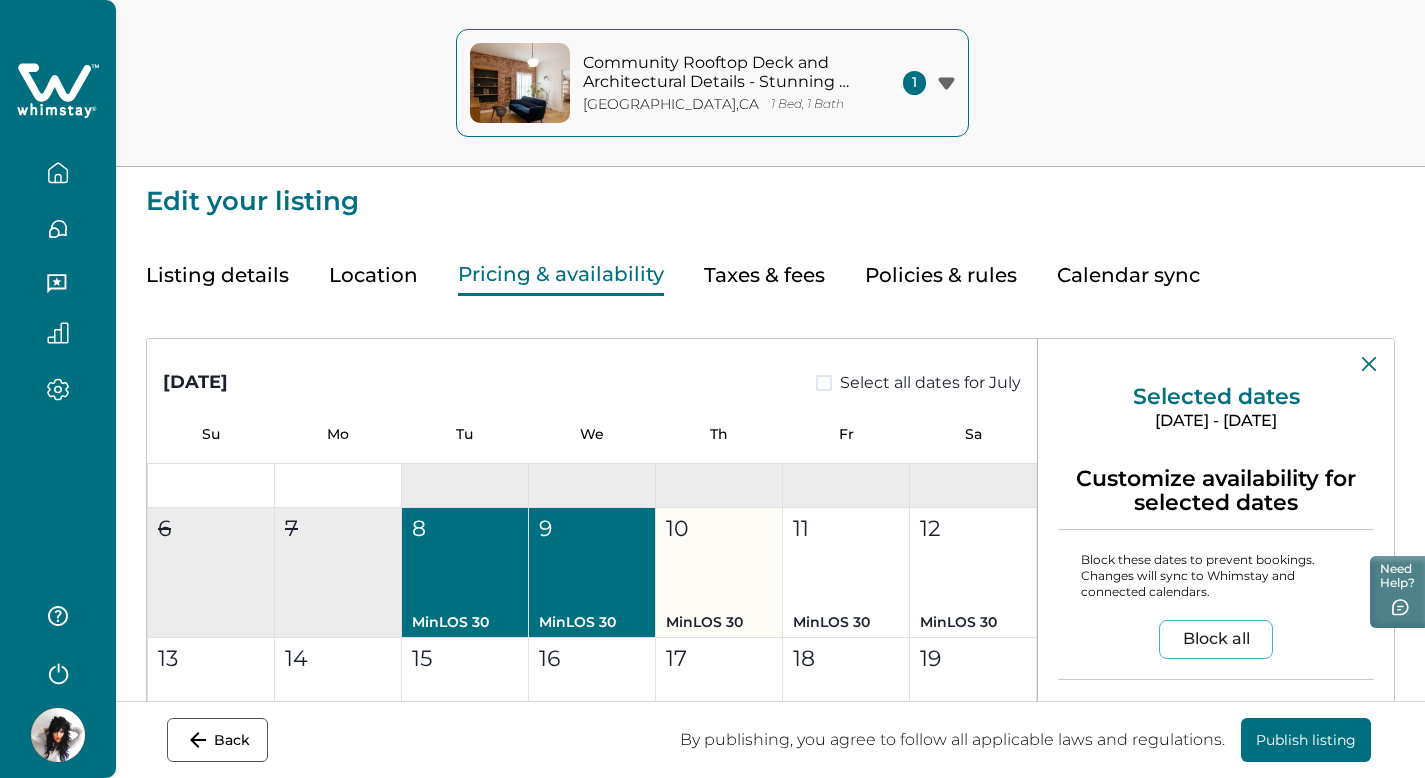 click on "10 MinLOS 30" at bounding box center (719, 573) 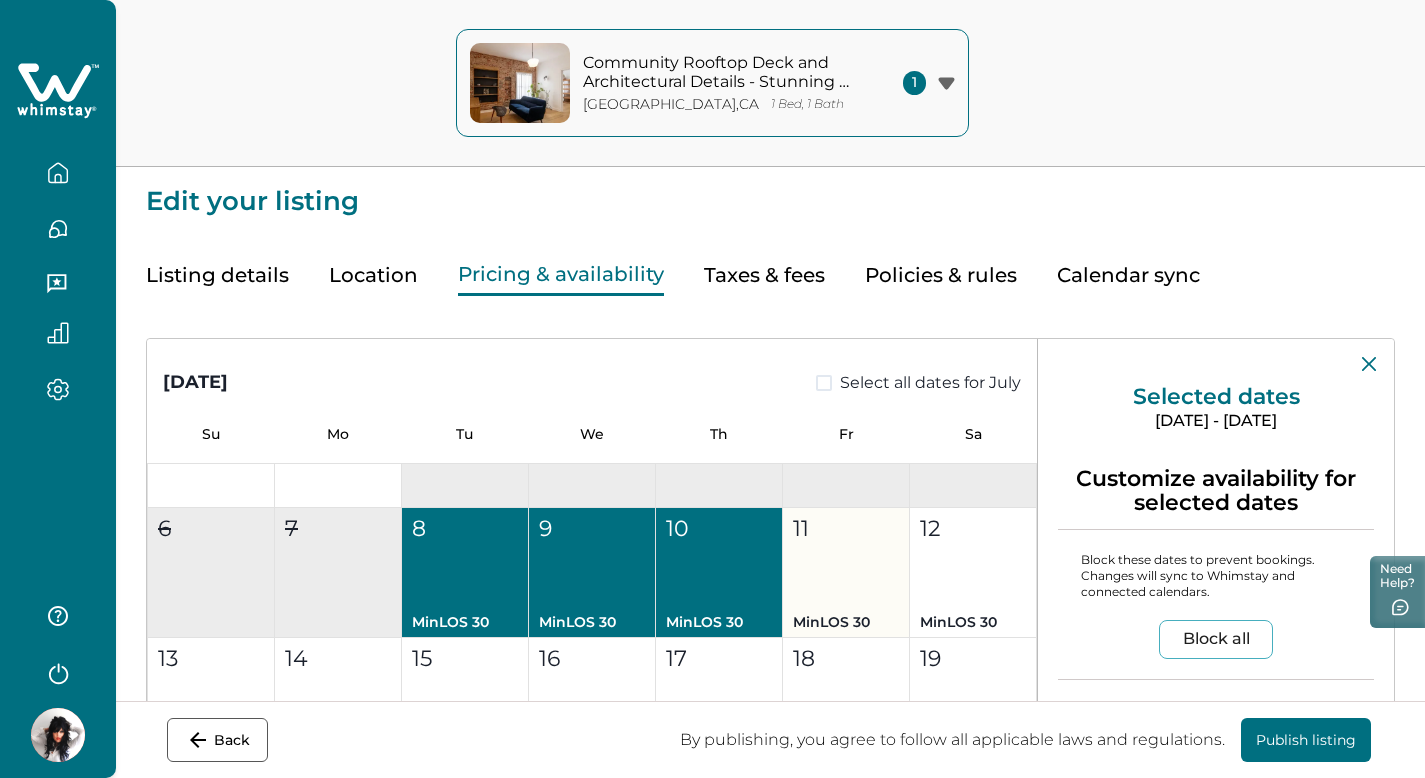 click on "11 MinLOS 30" at bounding box center (846, 573) 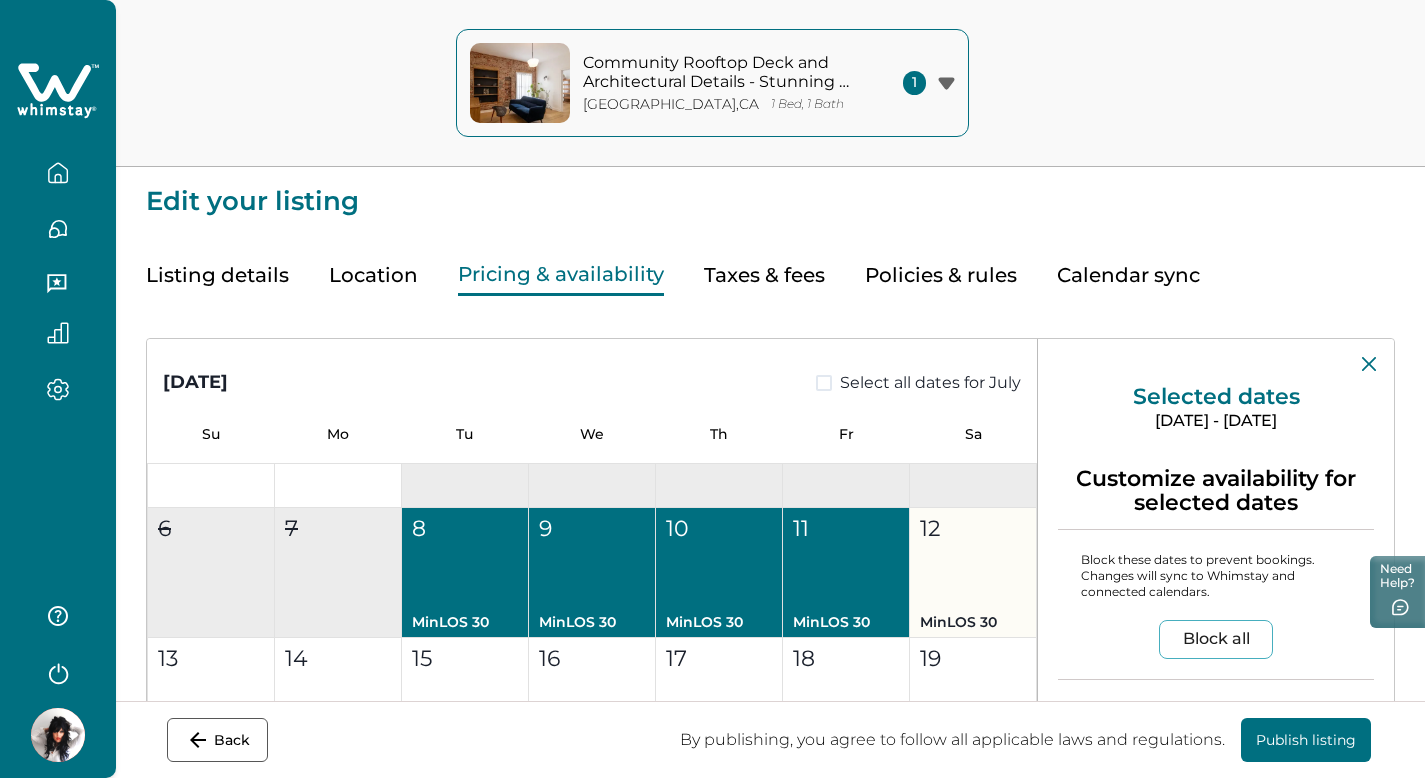 click on "12 MinLOS 30" at bounding box center [973, 573] 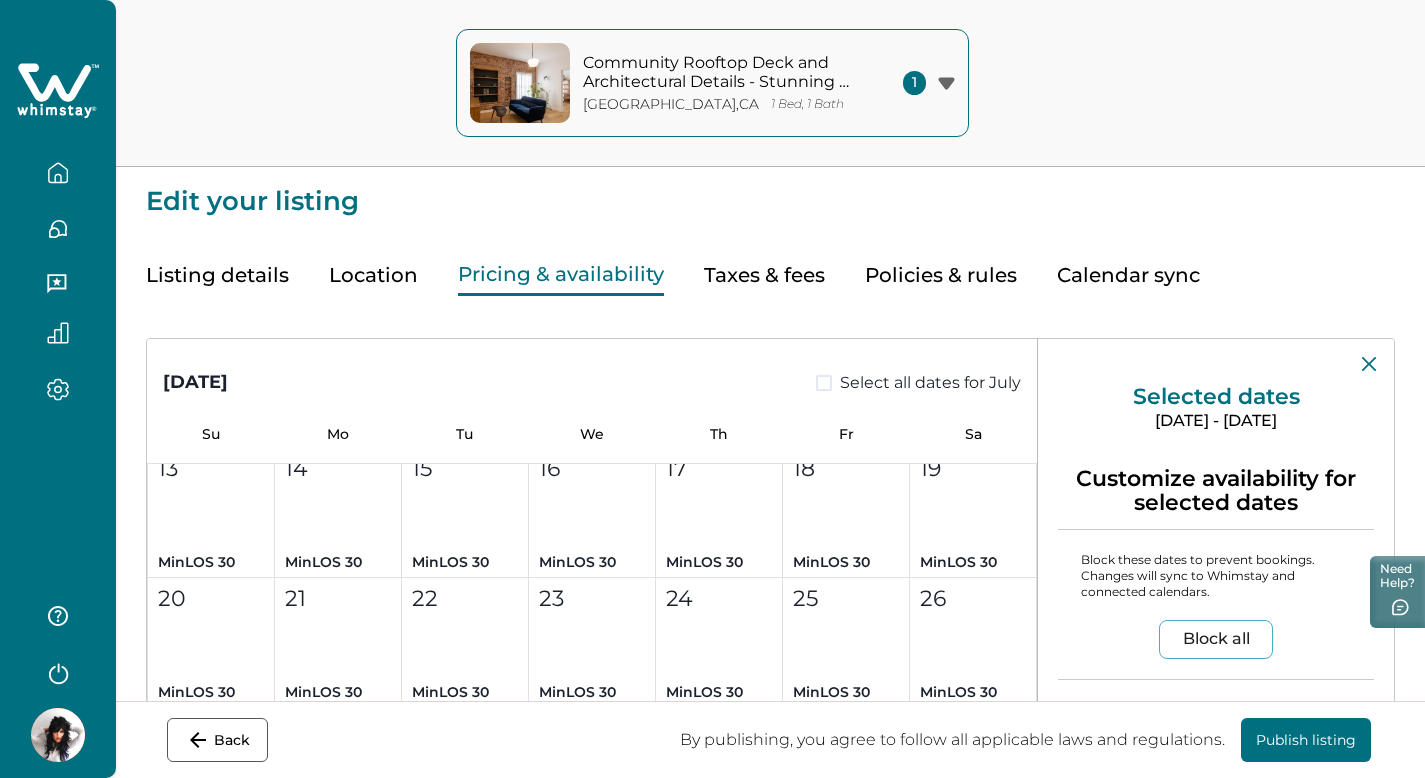 scroll, scrollTop: 284, scrollLeft: 0, axis: vertical 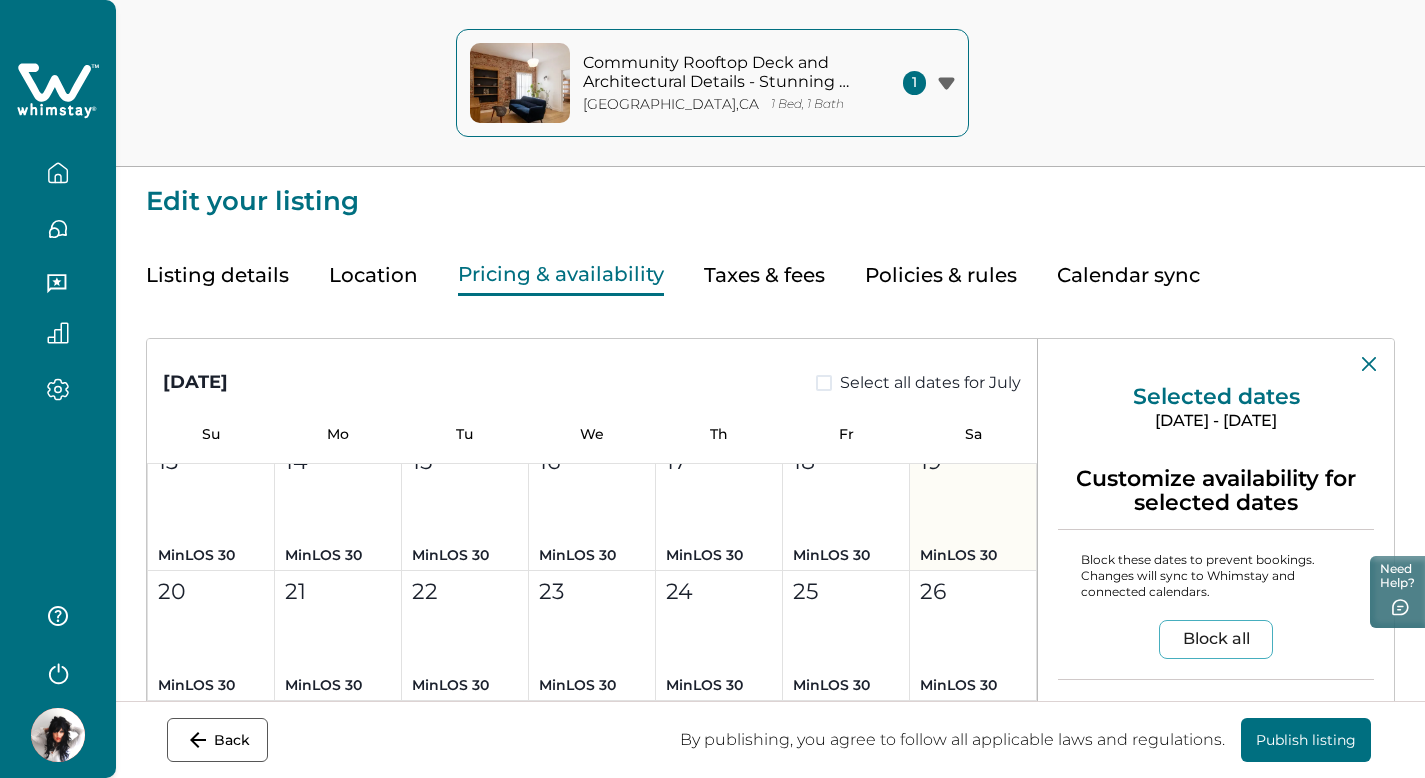 click on "19 MinLOS 30" at bounding box center [973, 506] 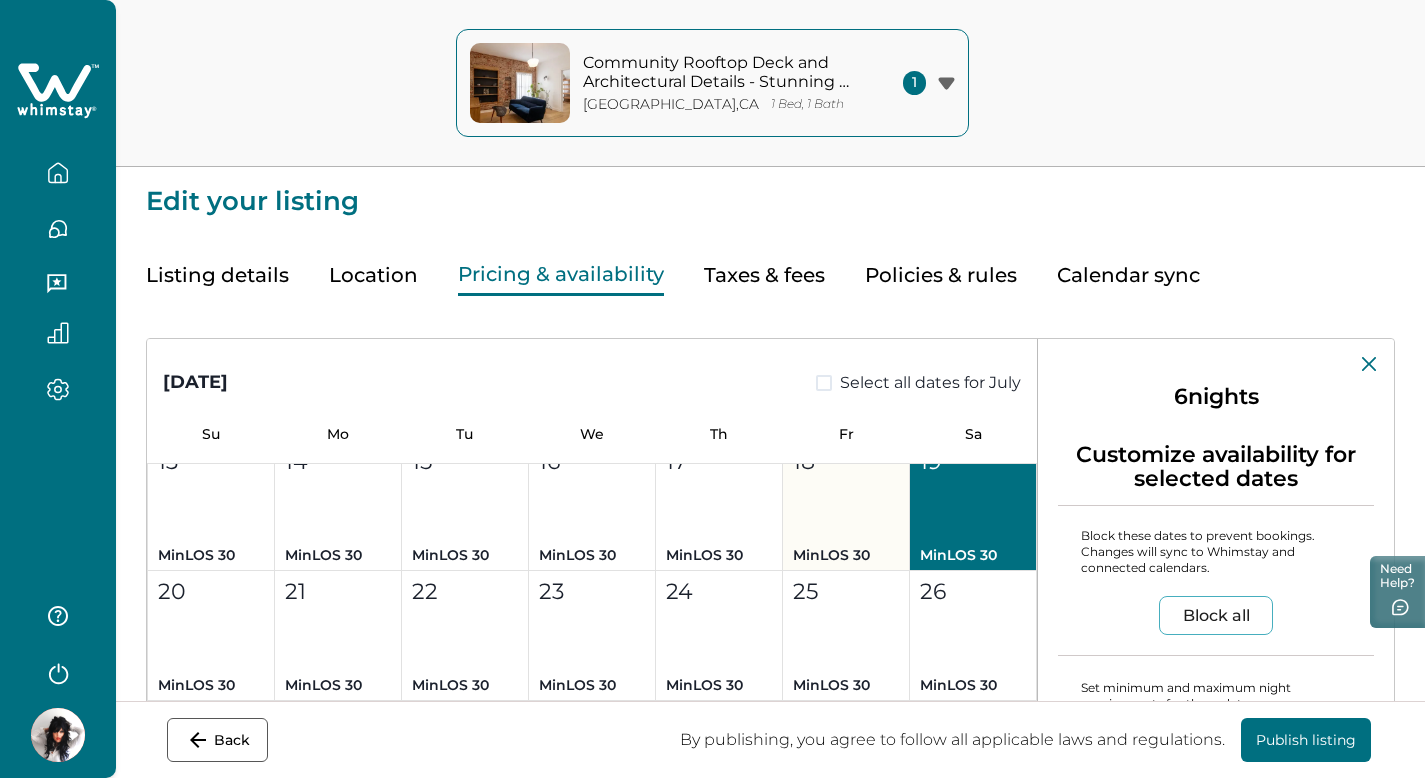 click on "18 MinLOS 30" at bounding box center [846, 506] 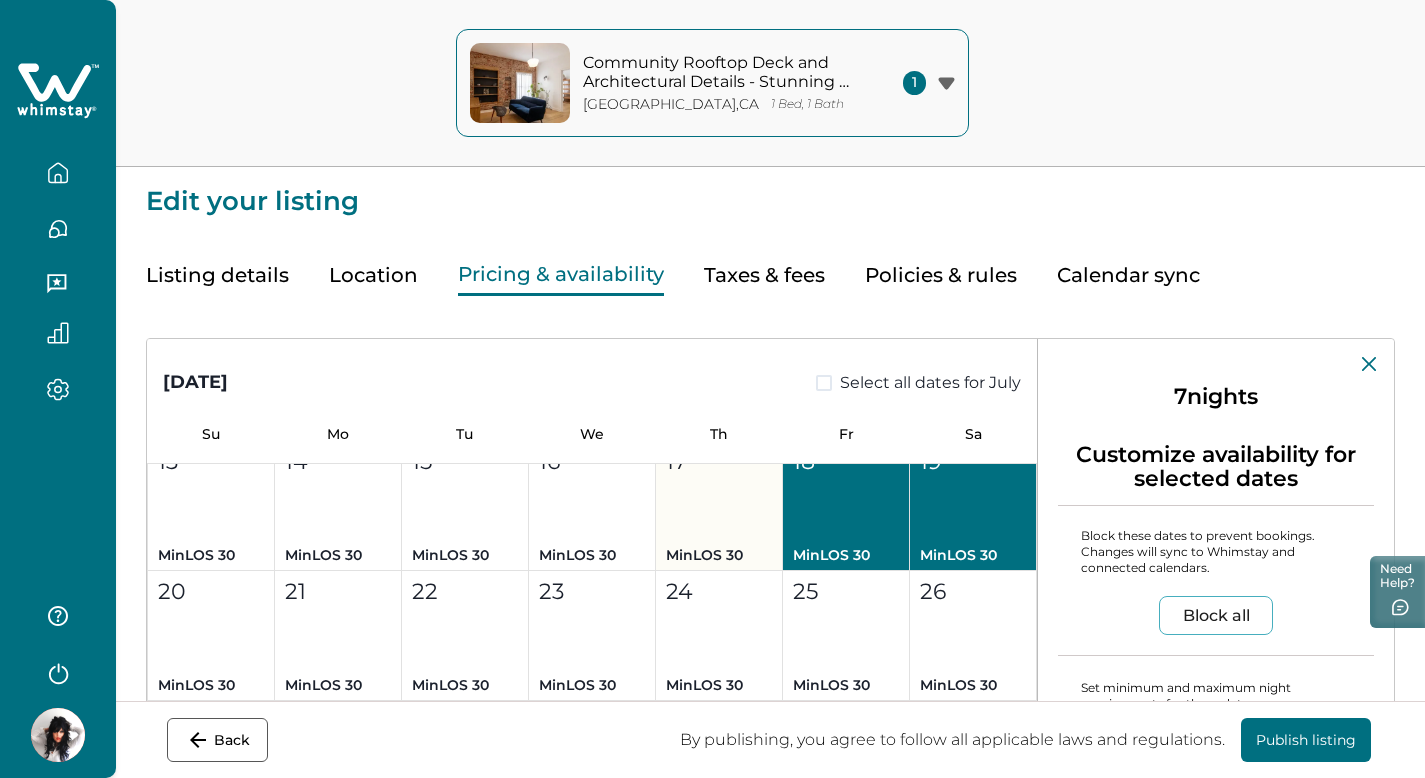 click on "17 MinLOS 30" at bounding box center [719, 506] 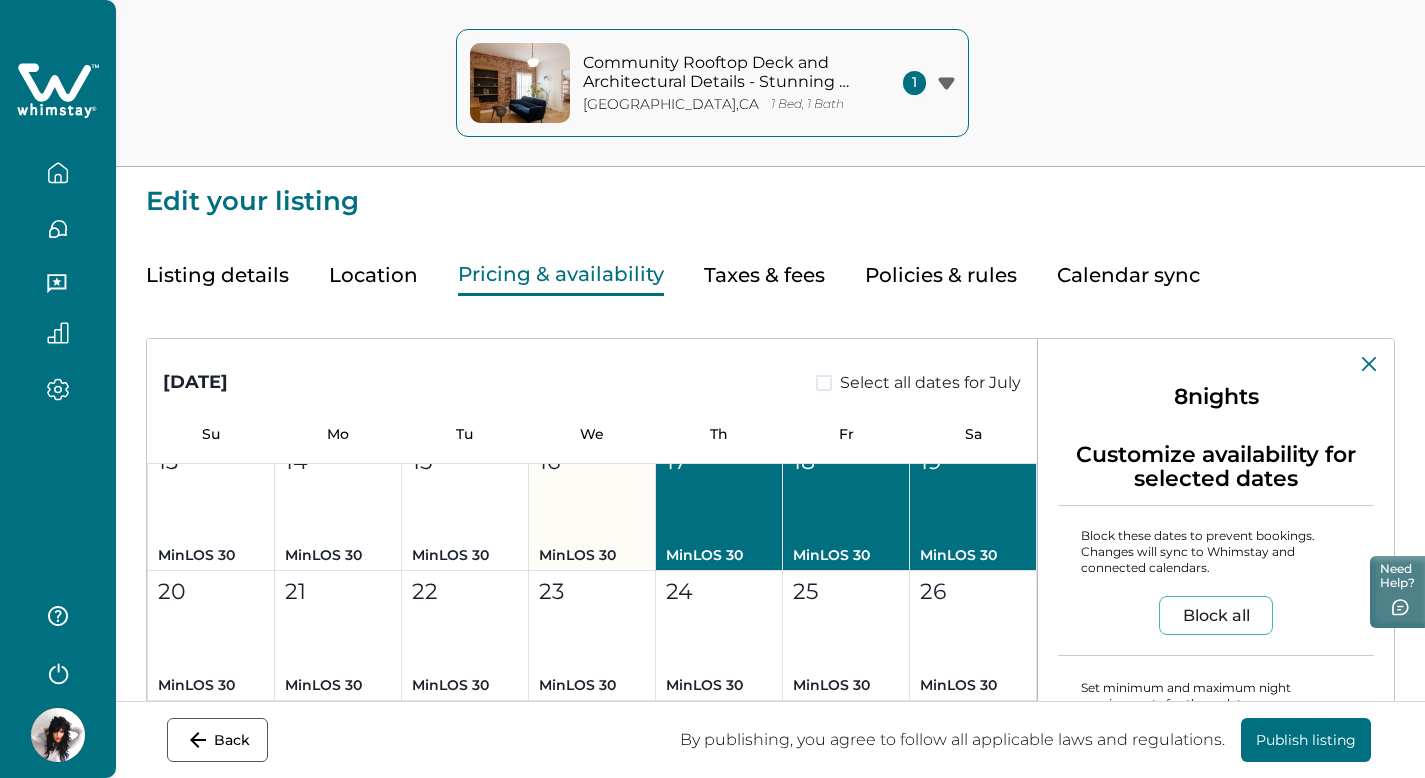 click on "16 MinLOS 30" at bounding box center [592, 506] 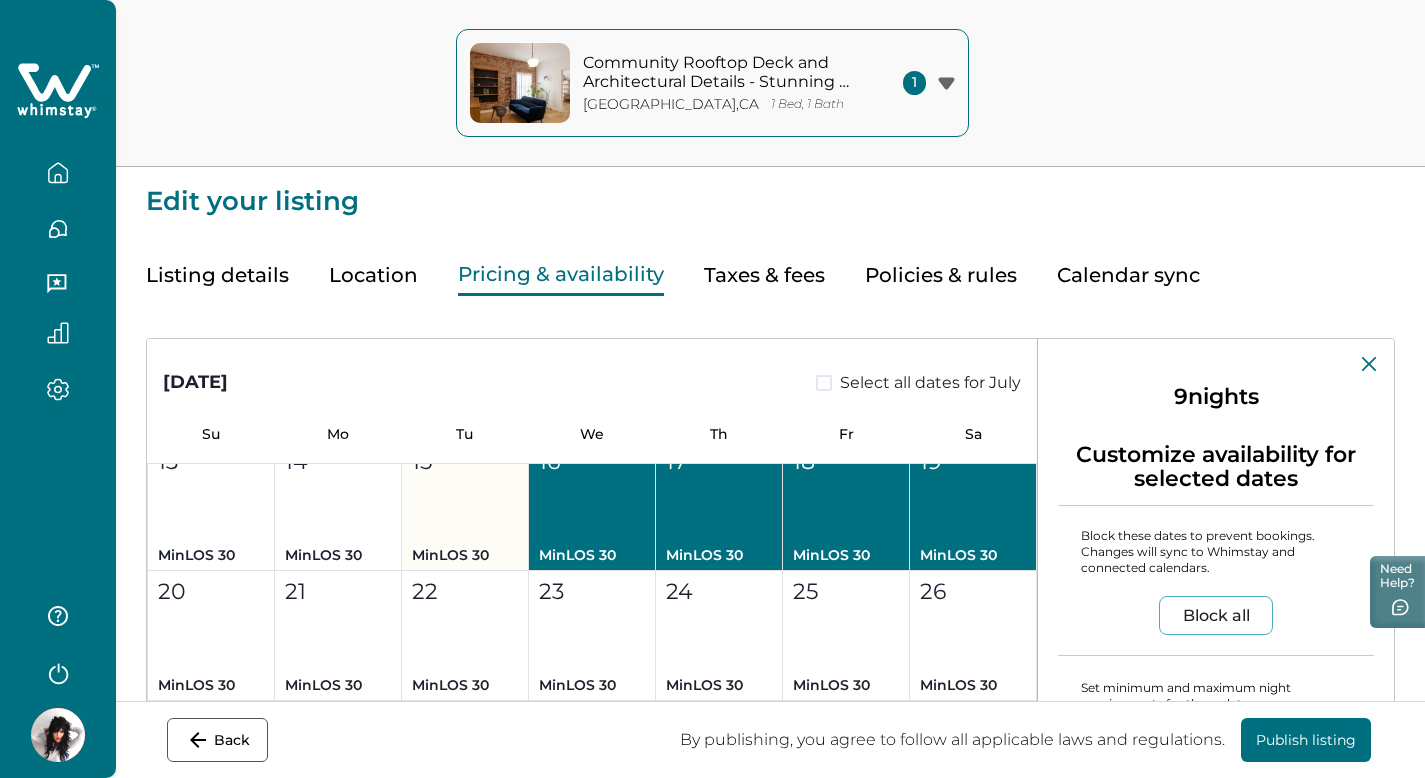click on "15 MinLOS 30" at bounding box center [465, 506] 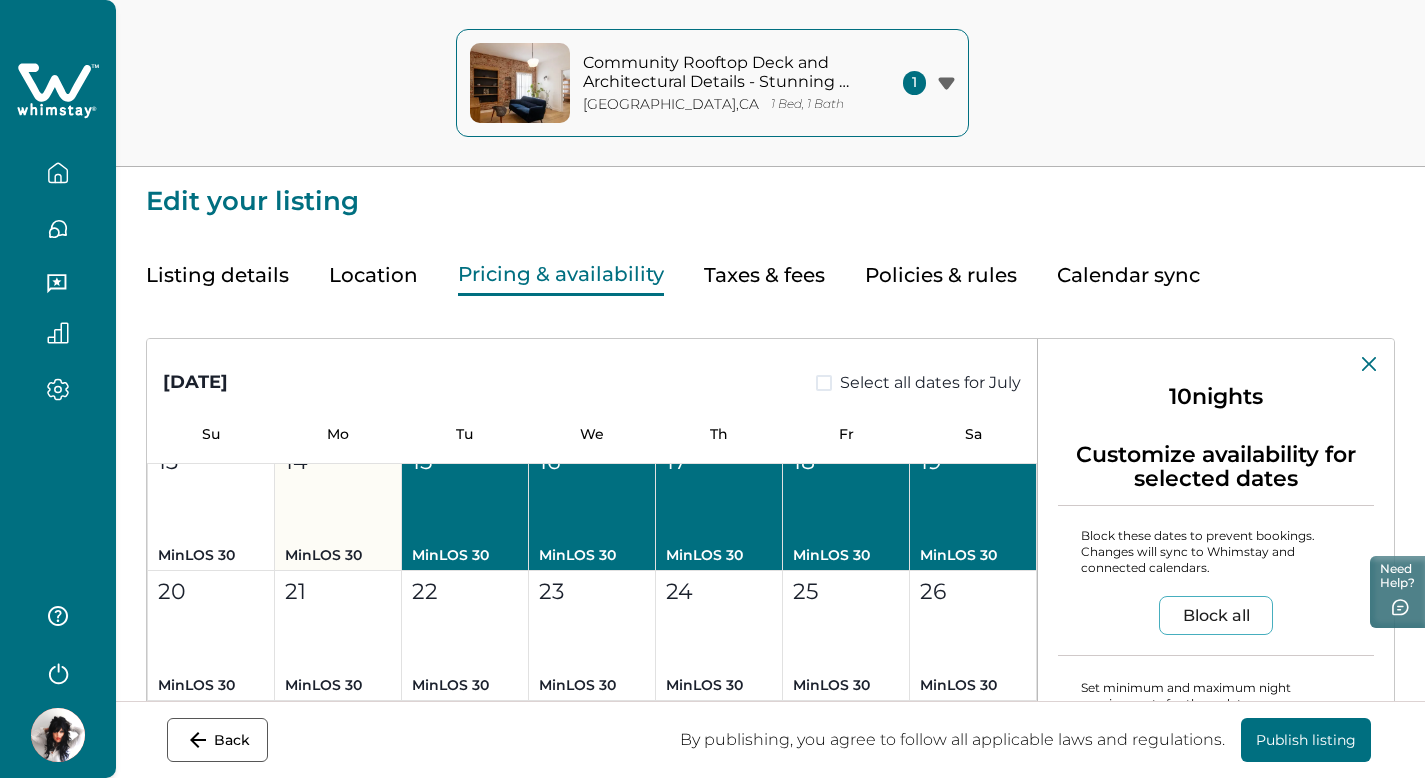 click on "MinLOS 30" at bounding box center (323, 555) 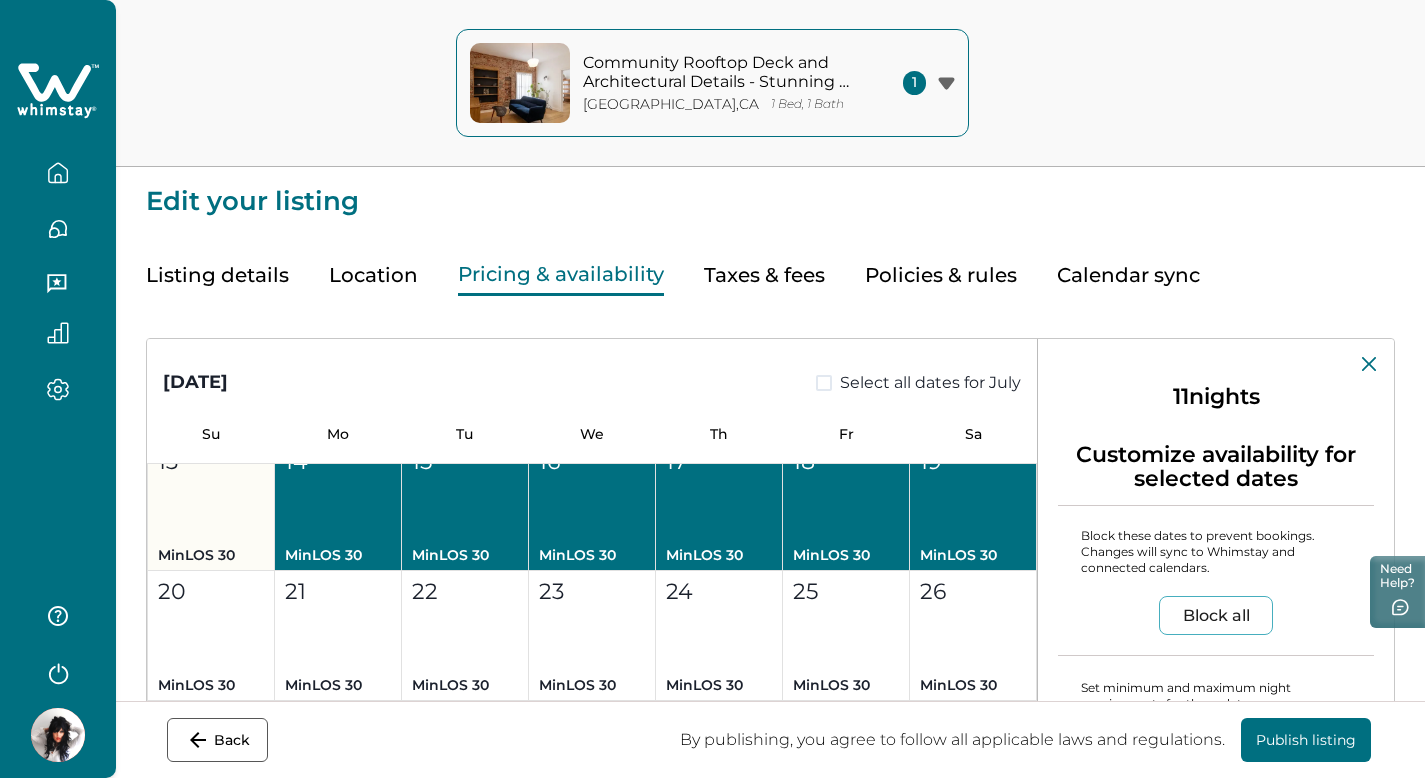 click on "13 MinLOS 30" at bounding box center (211, 506) 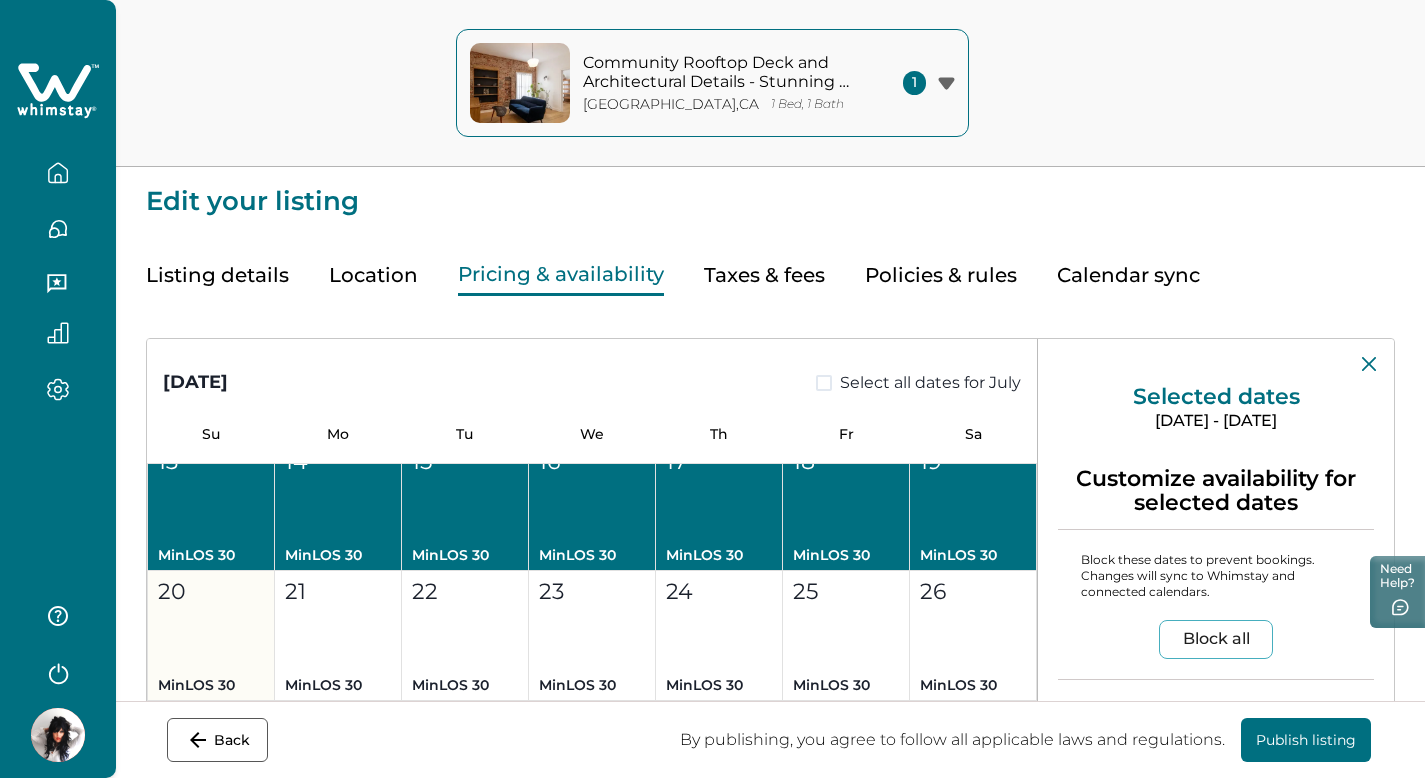 click on "20 MinLOS 30" at bounding box center [211, 636] 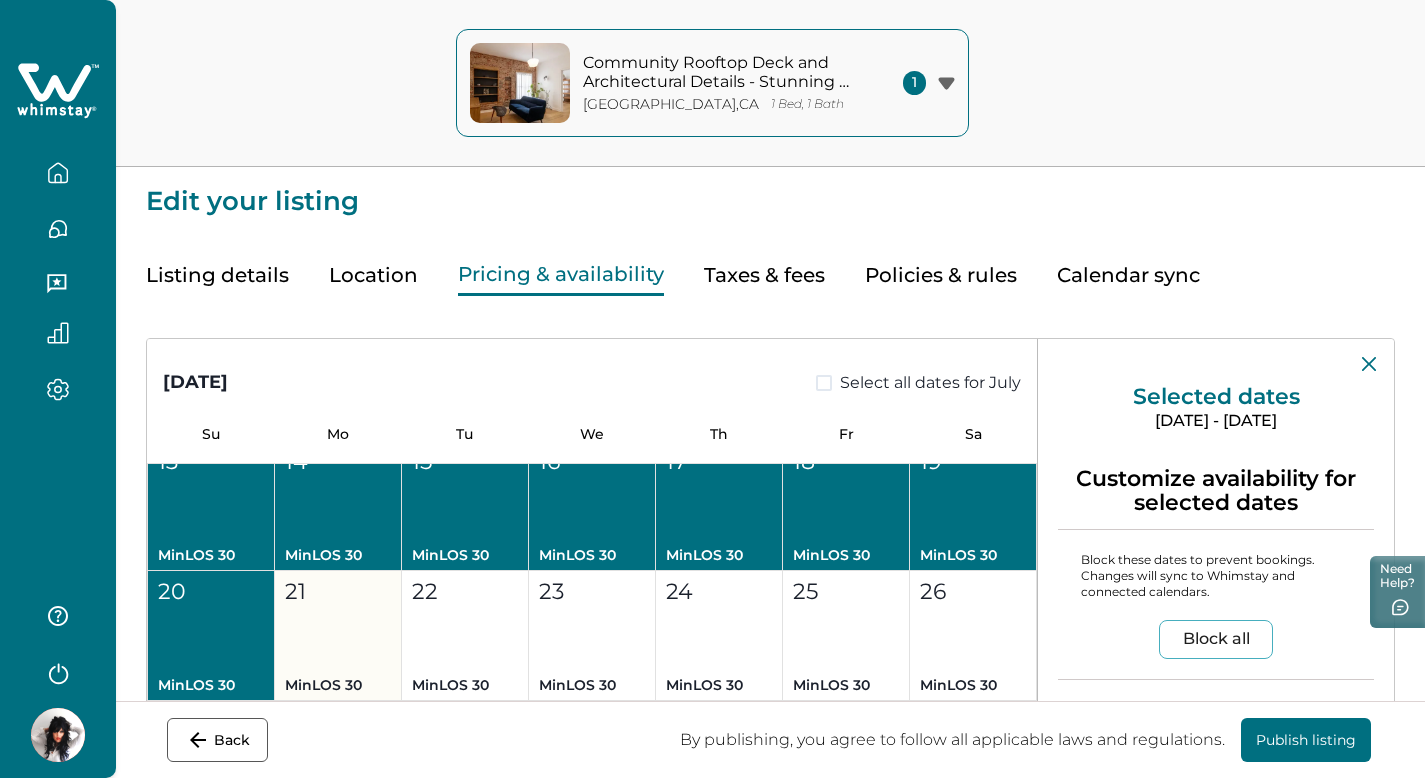click on "21 MinLOS 30" at bounding box center (338, 636) 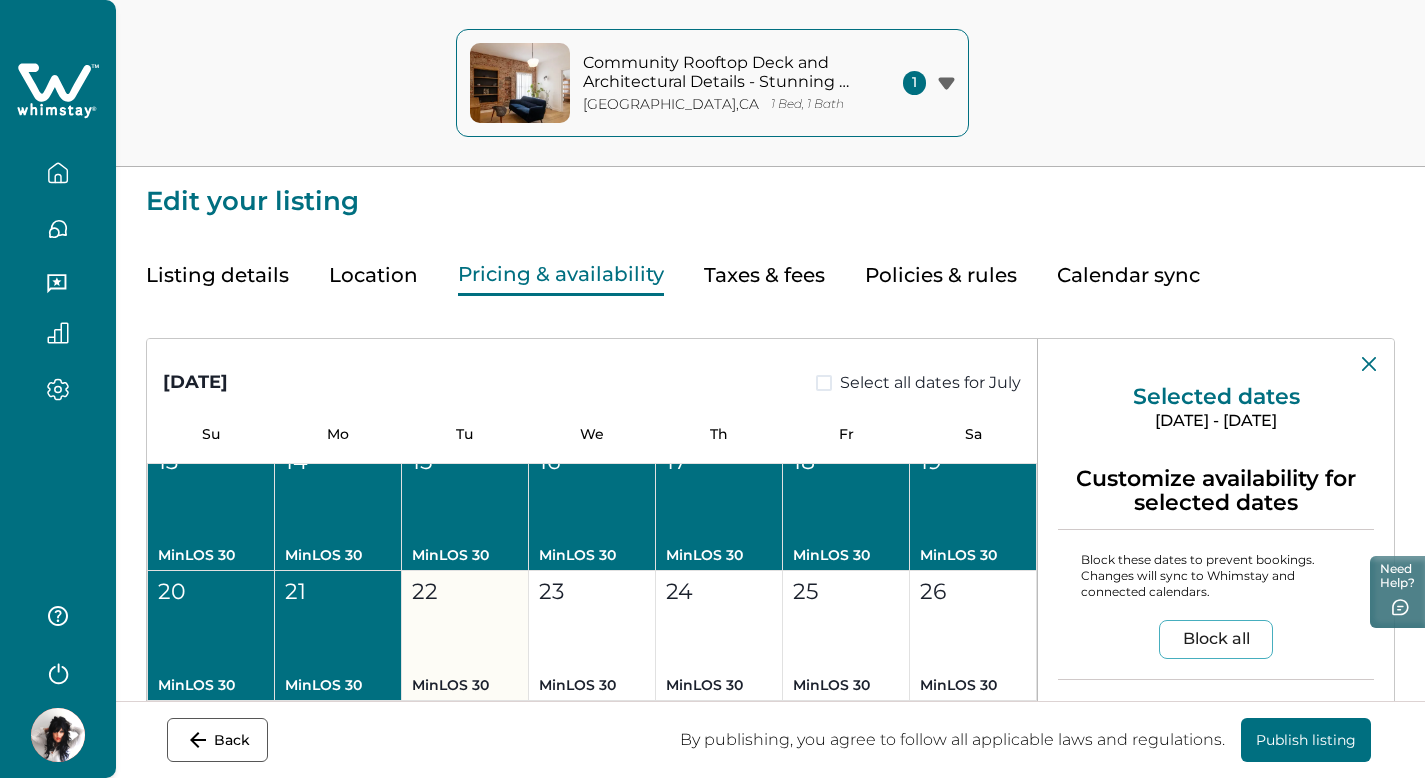 click on "22 MinLOS 30" at bounding box center (465, 636) 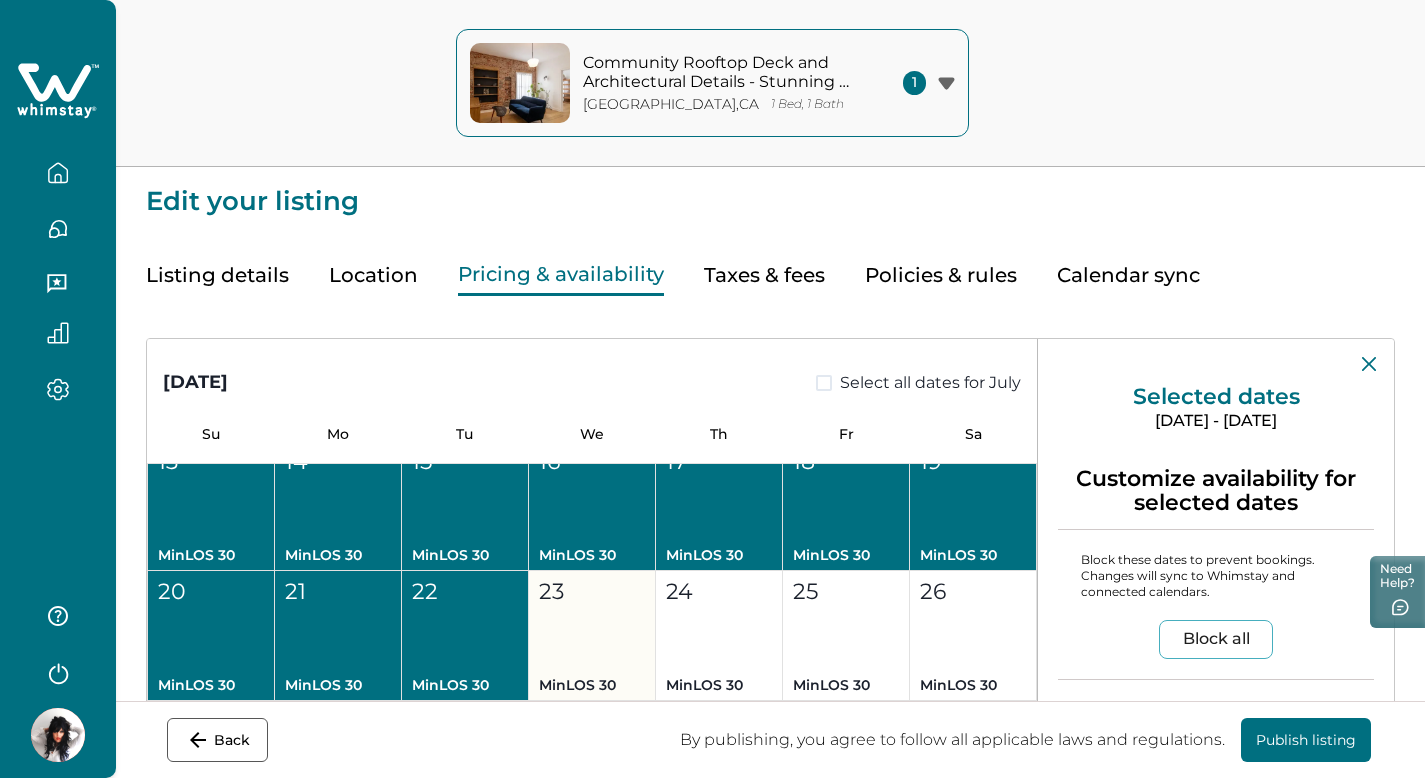 click on "23 MinLOS 30" at bounding box center [592, 636] 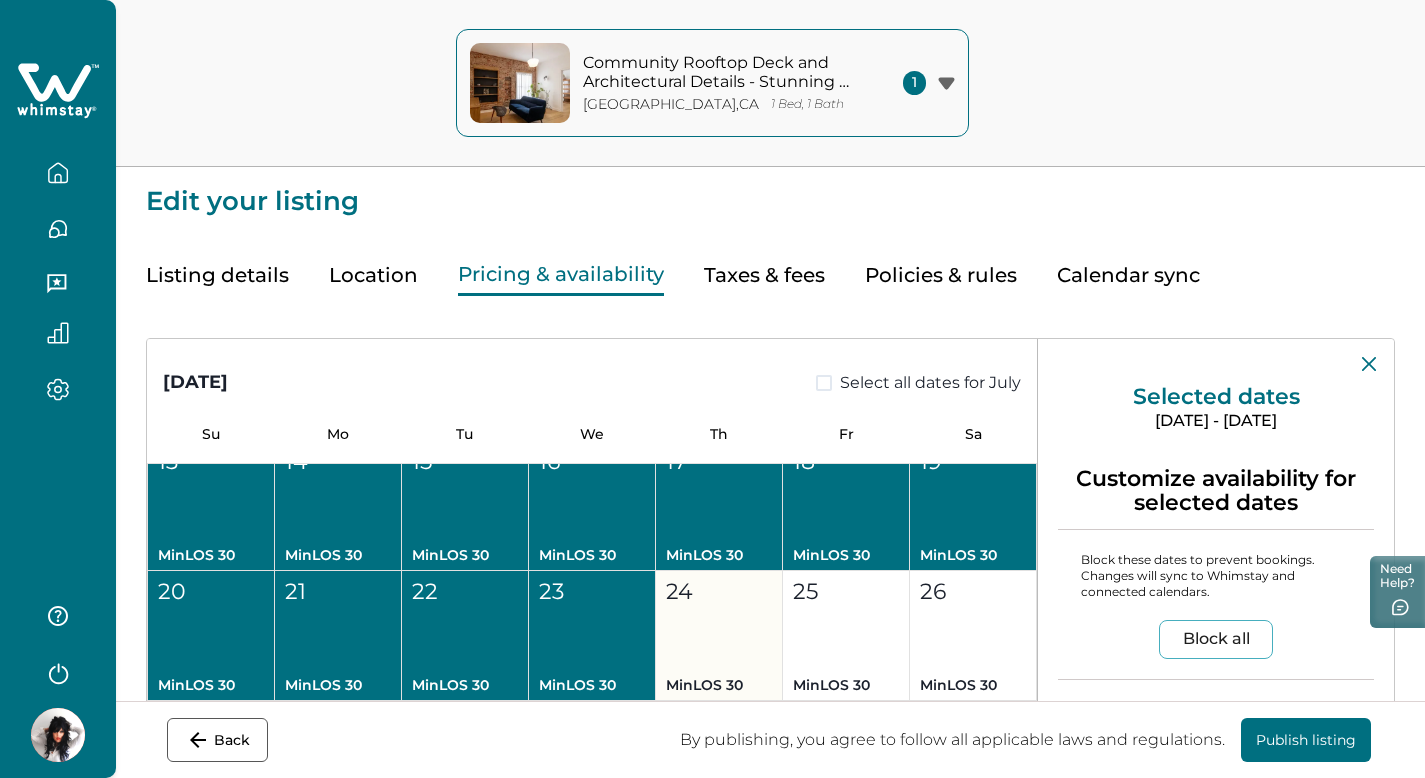click on "24 MinLOS 30" at bounding box center [719, 636] 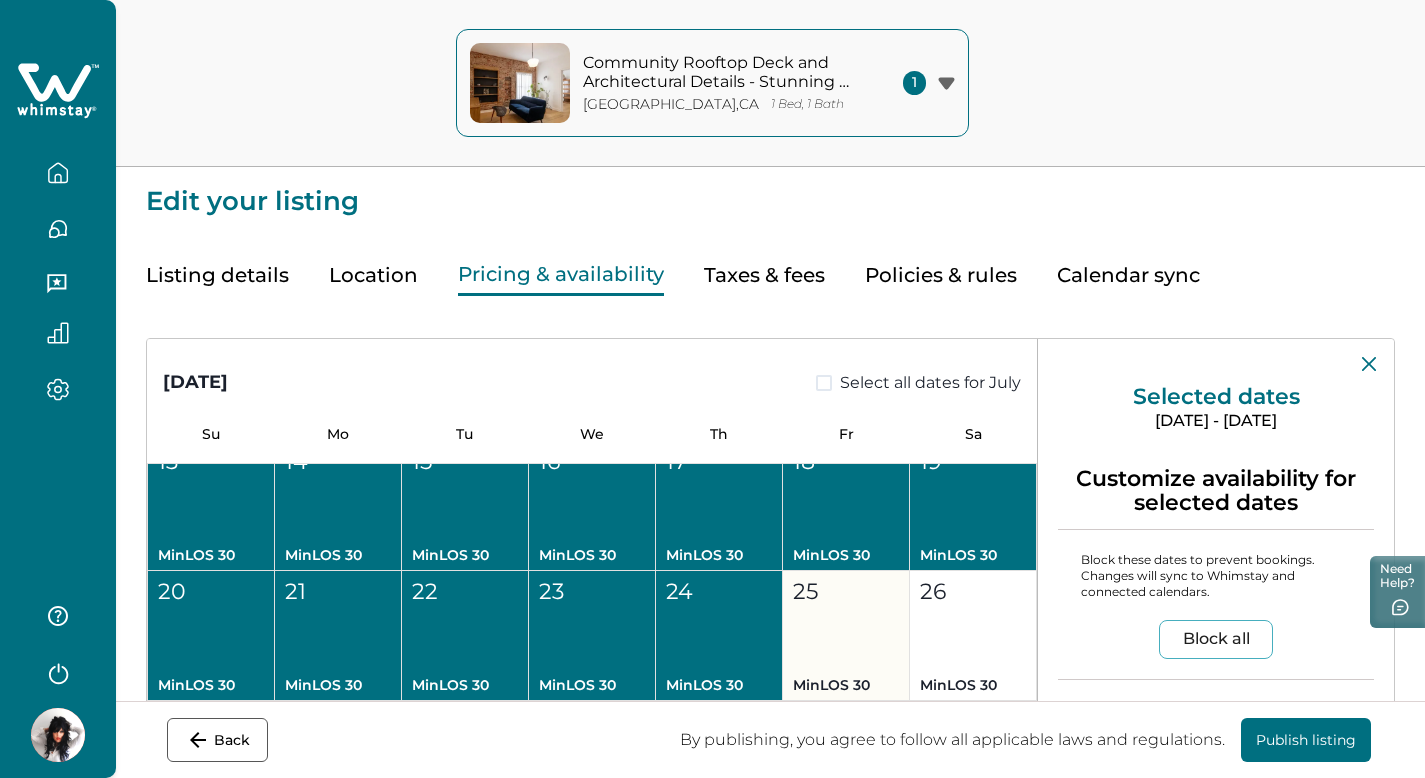 click on "25 MinLOS 30" at bounding box center [846, 636] 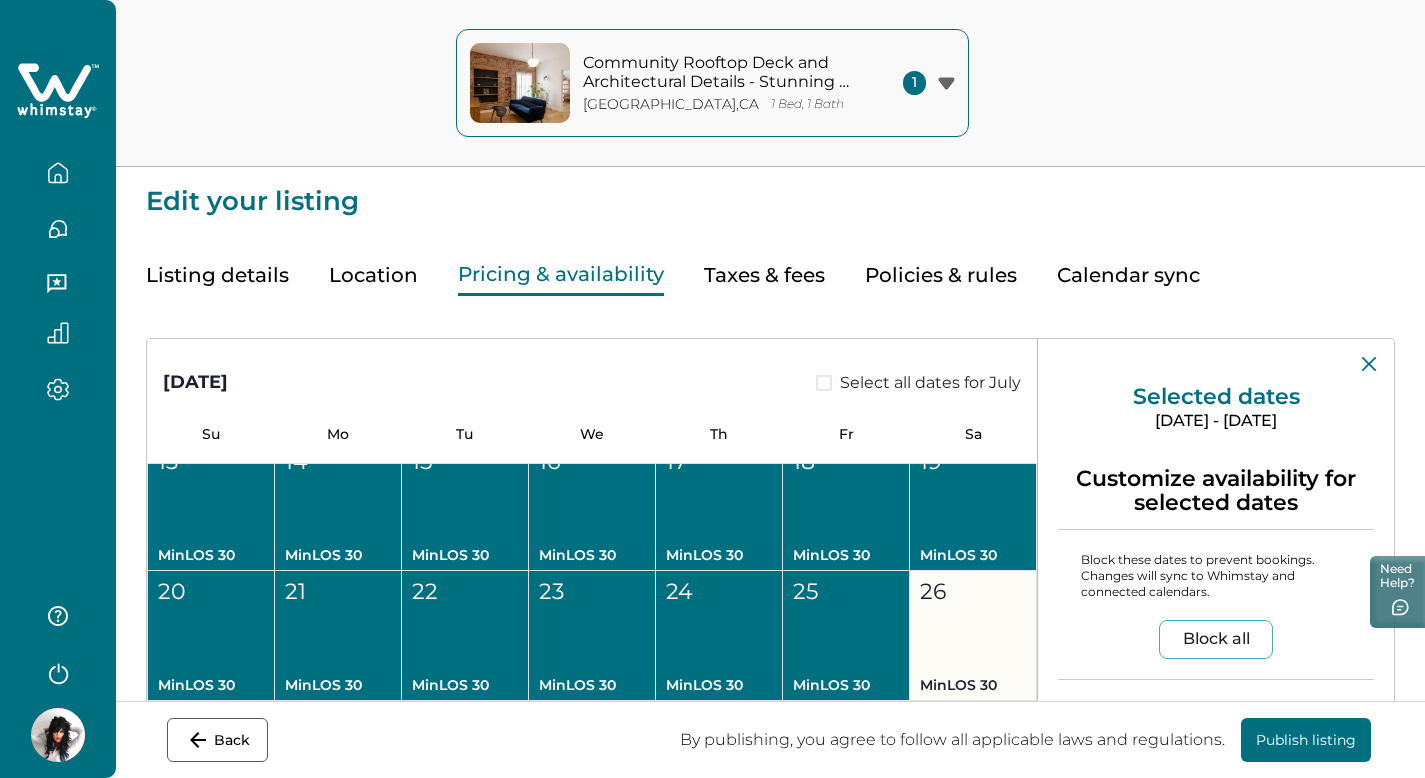click on "26 MinLOS 30" at bounding box center [973, 636] 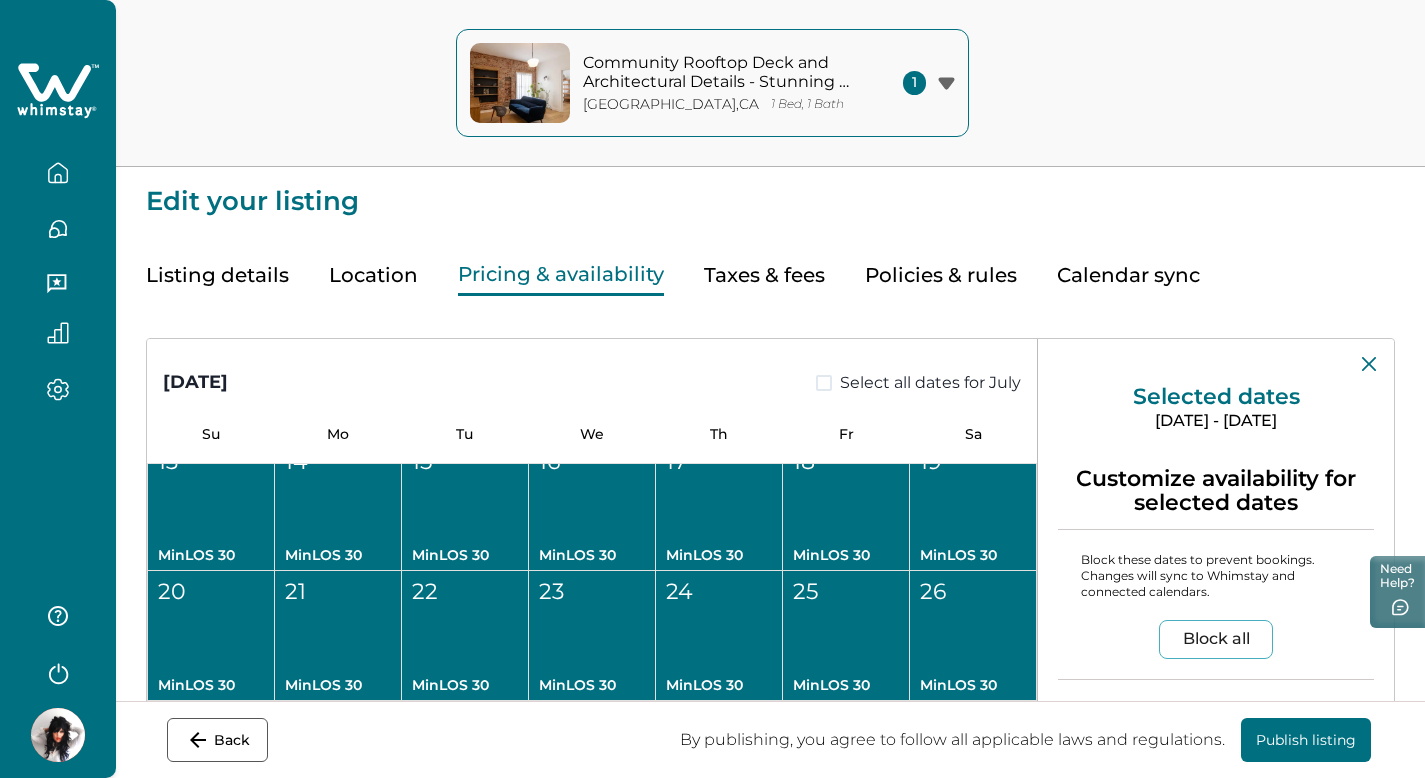 scroll, scrollTop: 442, scrollLeft: 0, axis: vertical 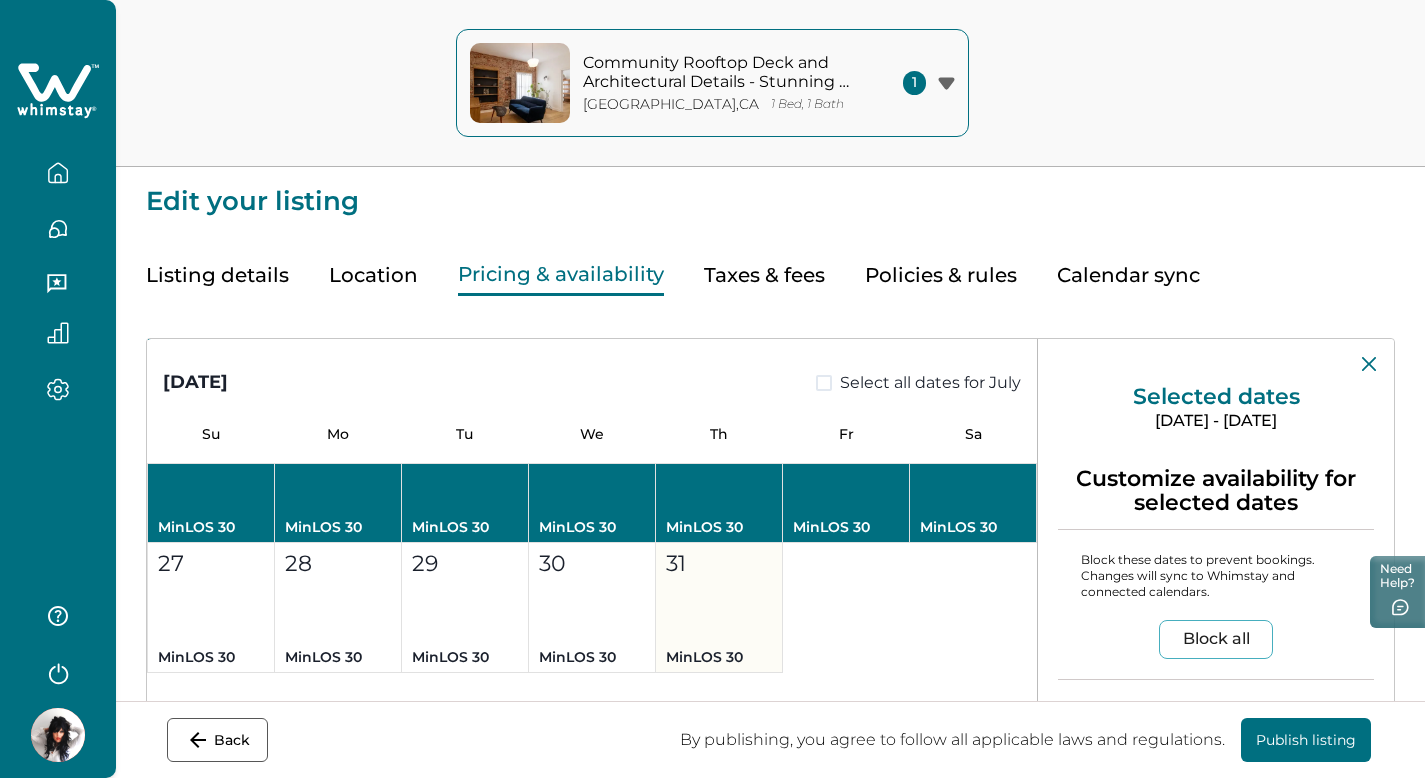 click on "31 MinLOS 30" at bounding box center [719, 608] 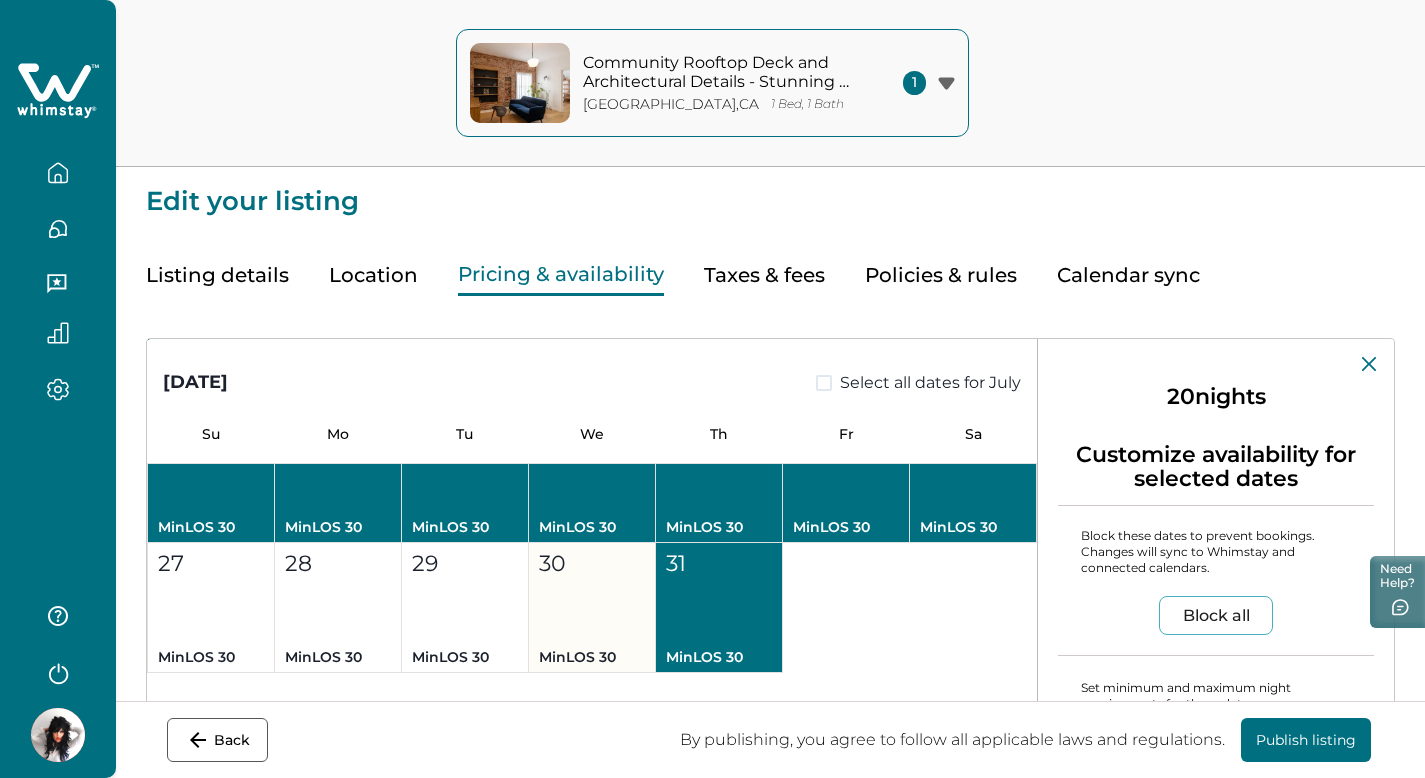 click on "30 MinLOS 30" at bounding box center (592, 608) 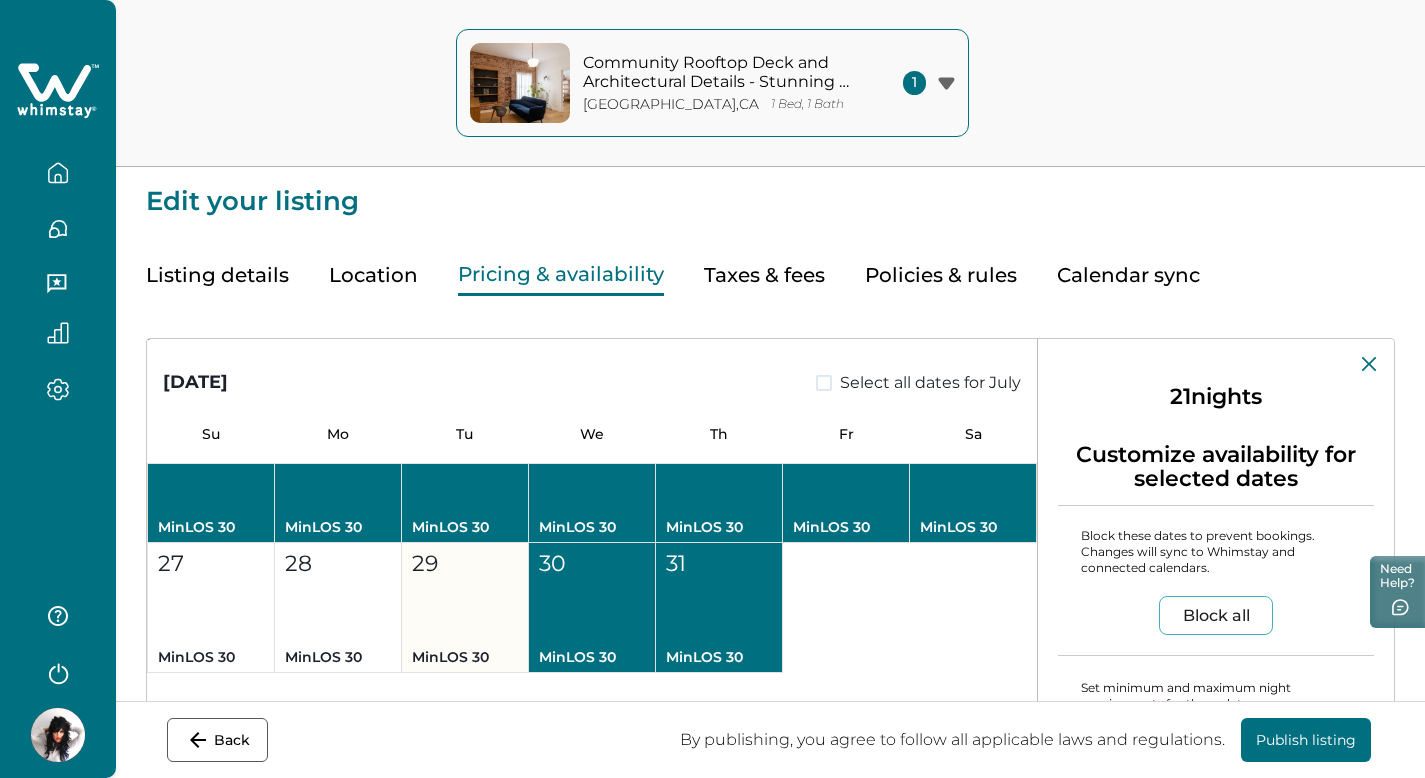 click on "29 MinLOS 30" at bounding box center (465, 608) 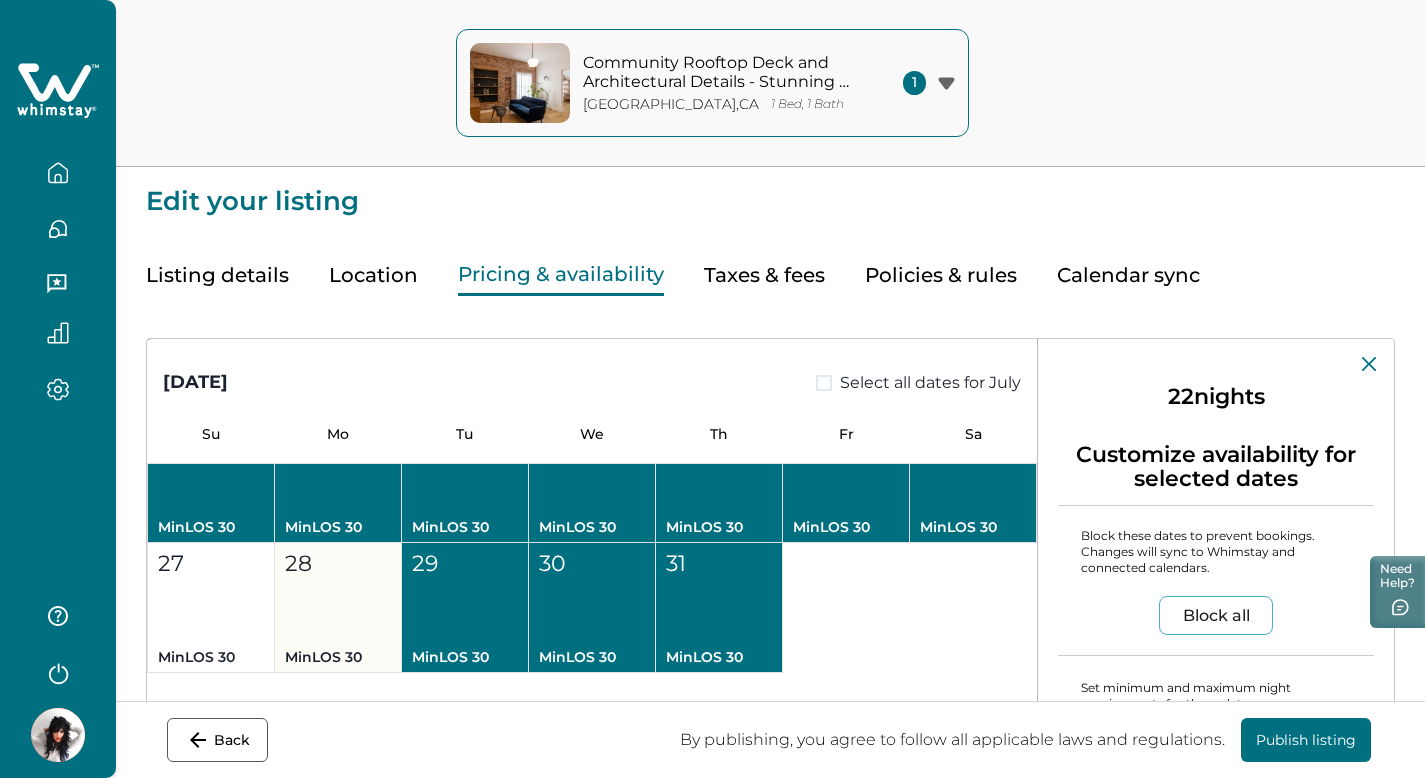 click on "28 MinLOS 30" at bounding box center [338, 608] 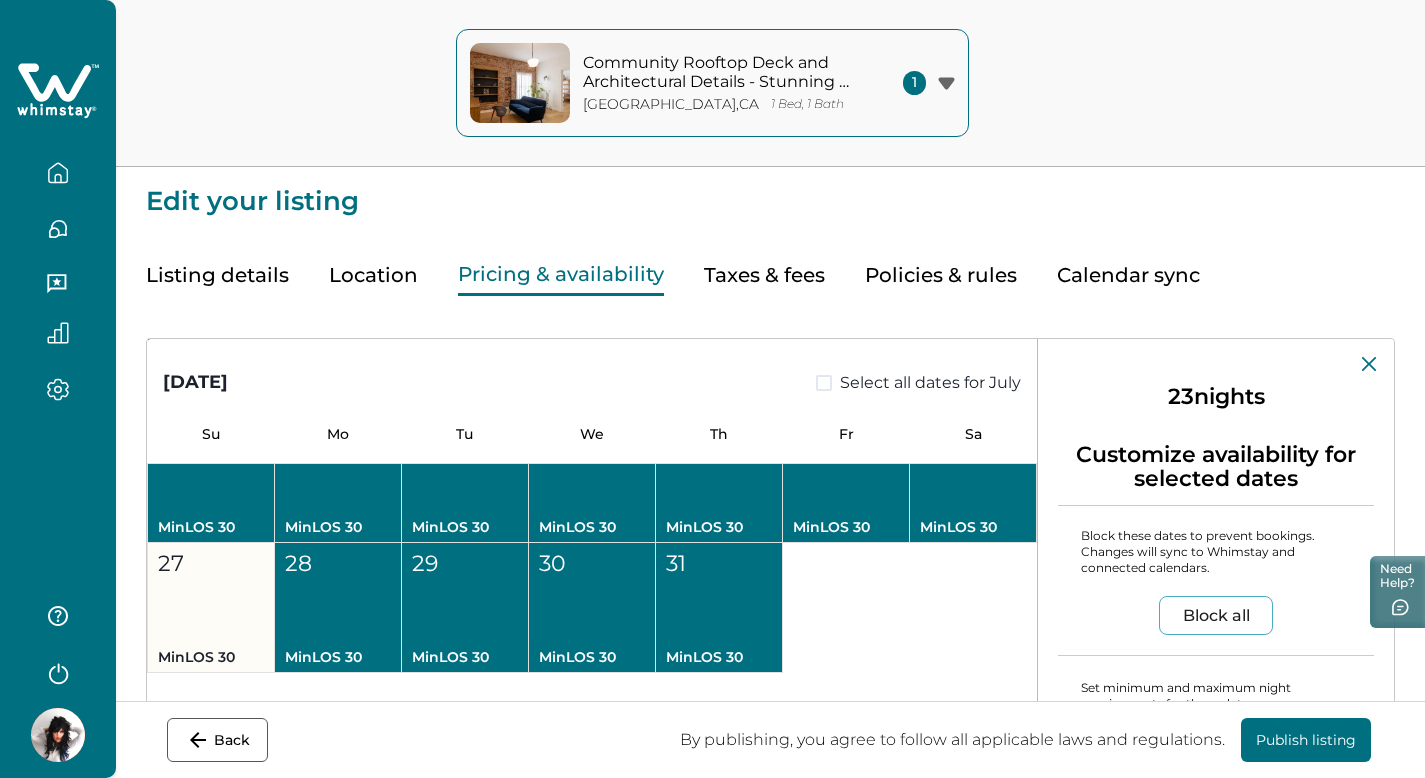 click on "27 MinLOS 30" at bounding box center (211, 608) 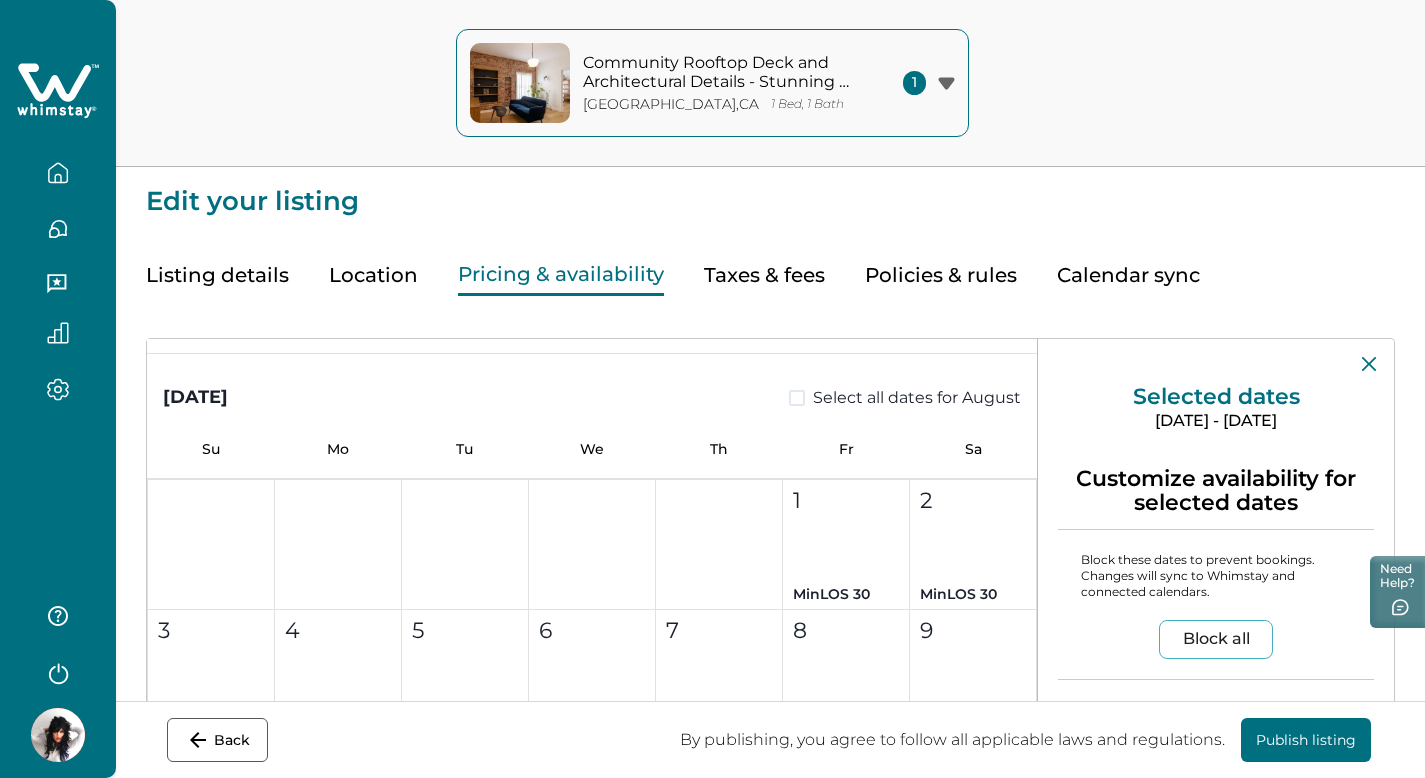 scroll, scrollTop: 765, scrollLeft: 0, axis: vertical 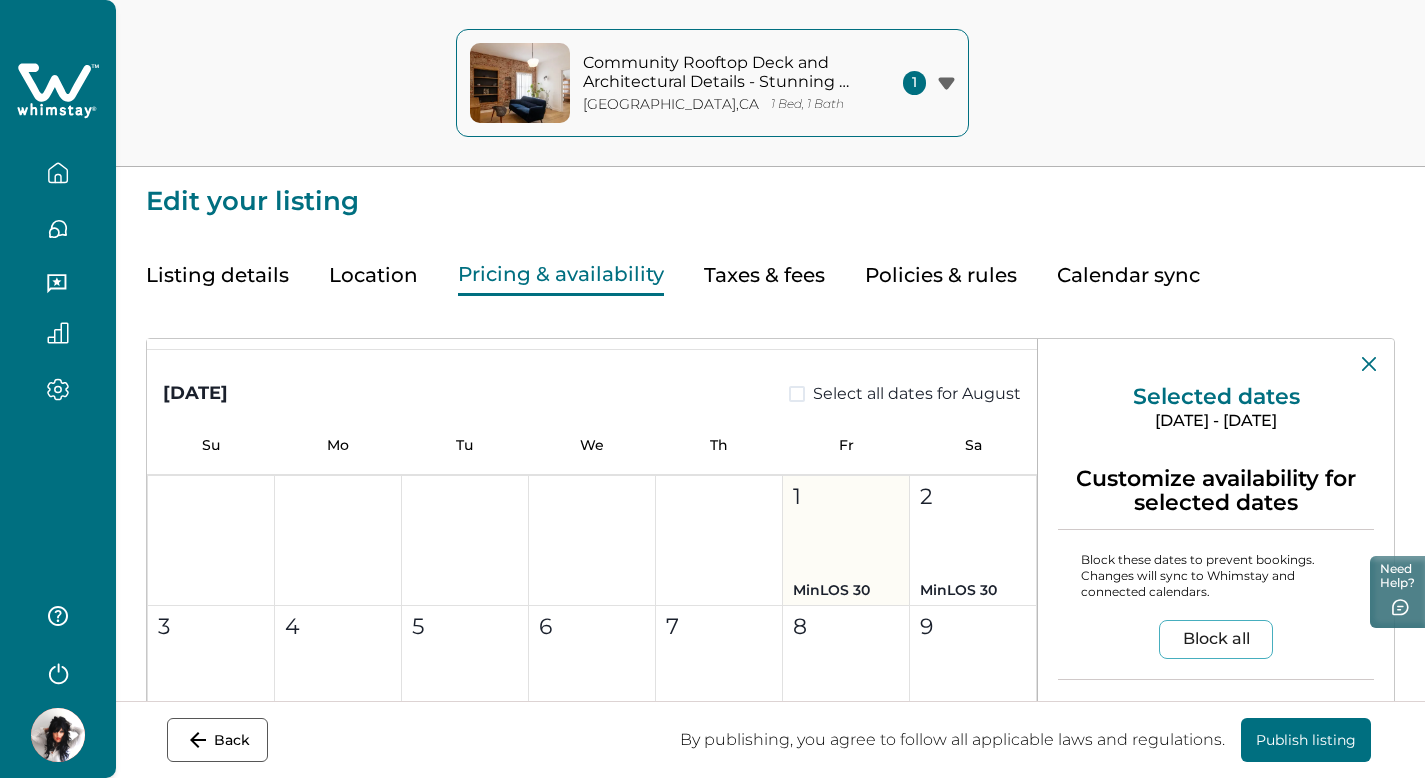 click on "1 MinLOS 30" at bounding box center (846, 541) 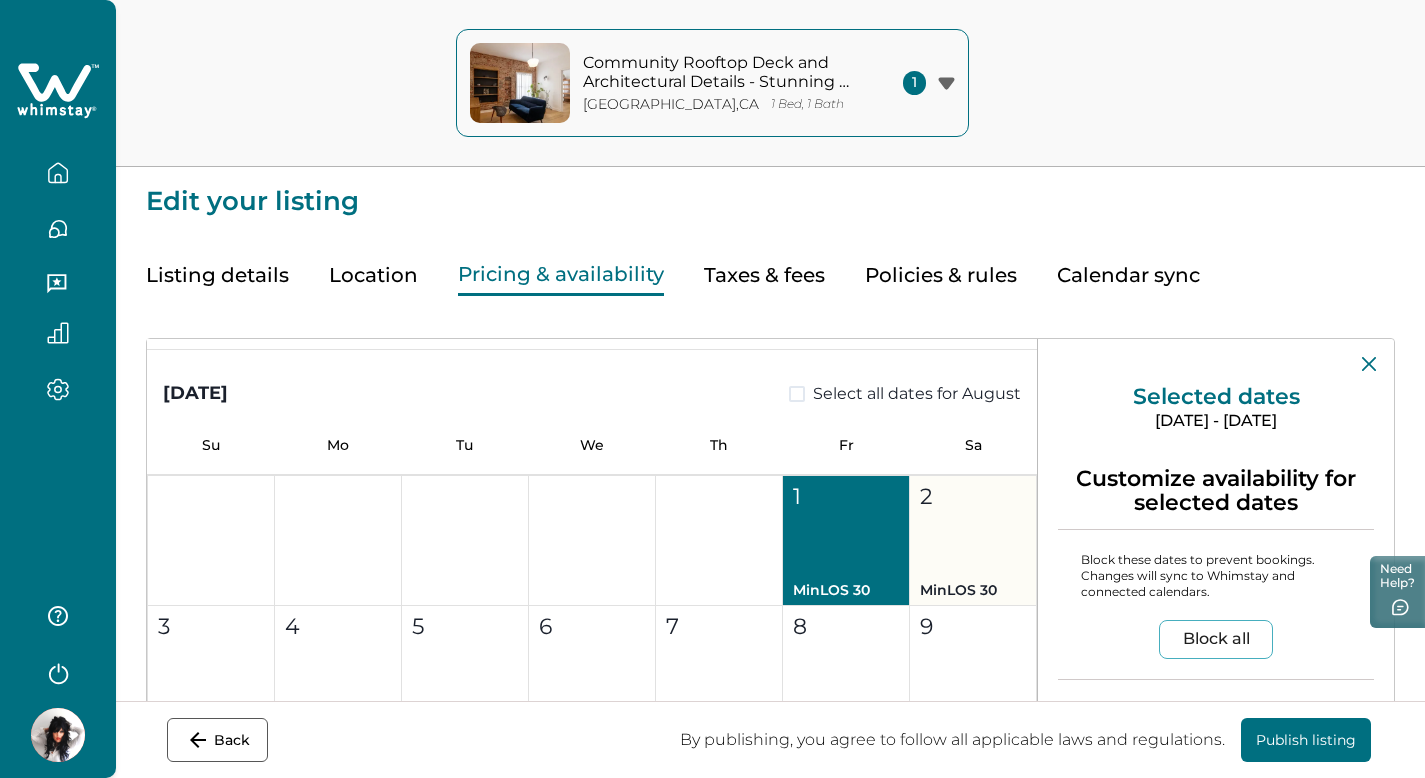 click on "2 MinLOS 30" at bounding box center (973, 541) 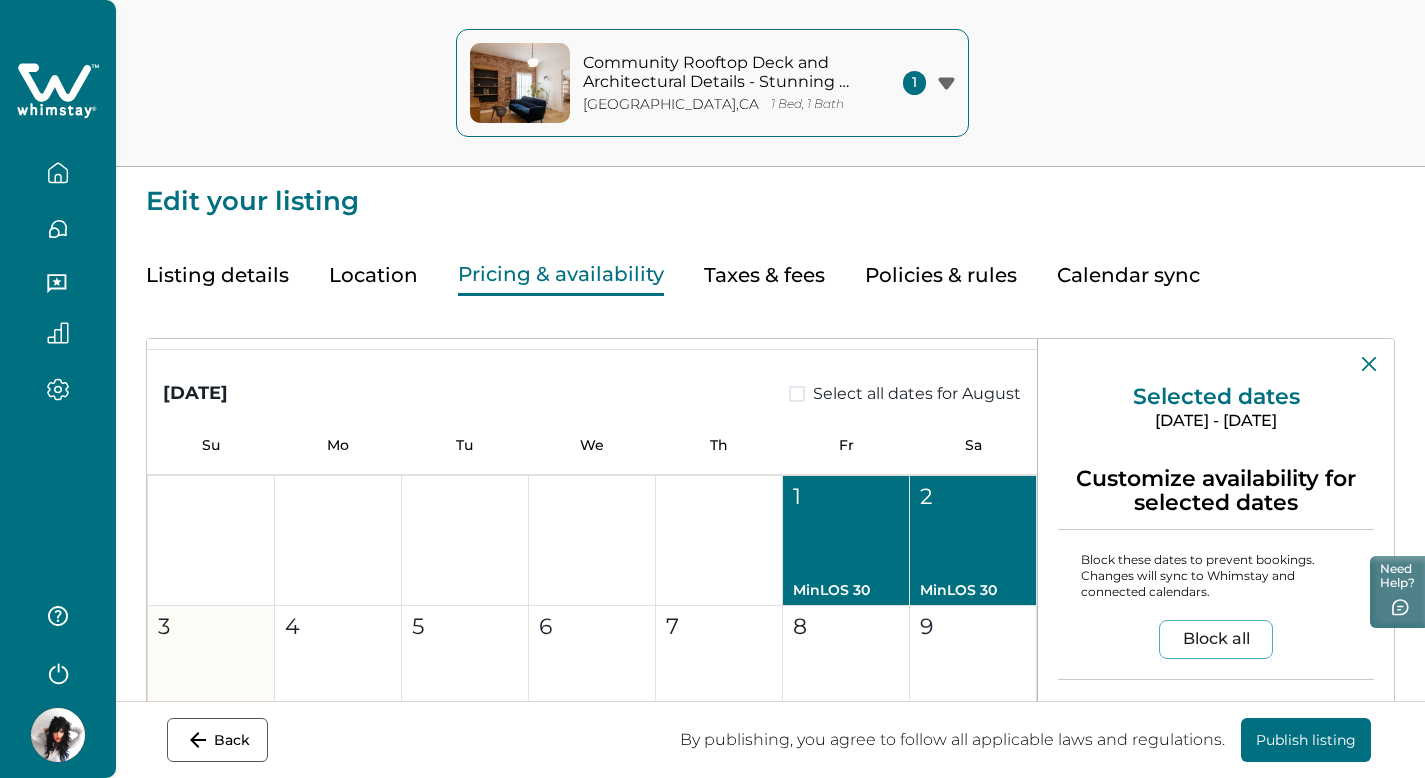 click on "3 MinLOS 30" at bounding box center (211, 671) 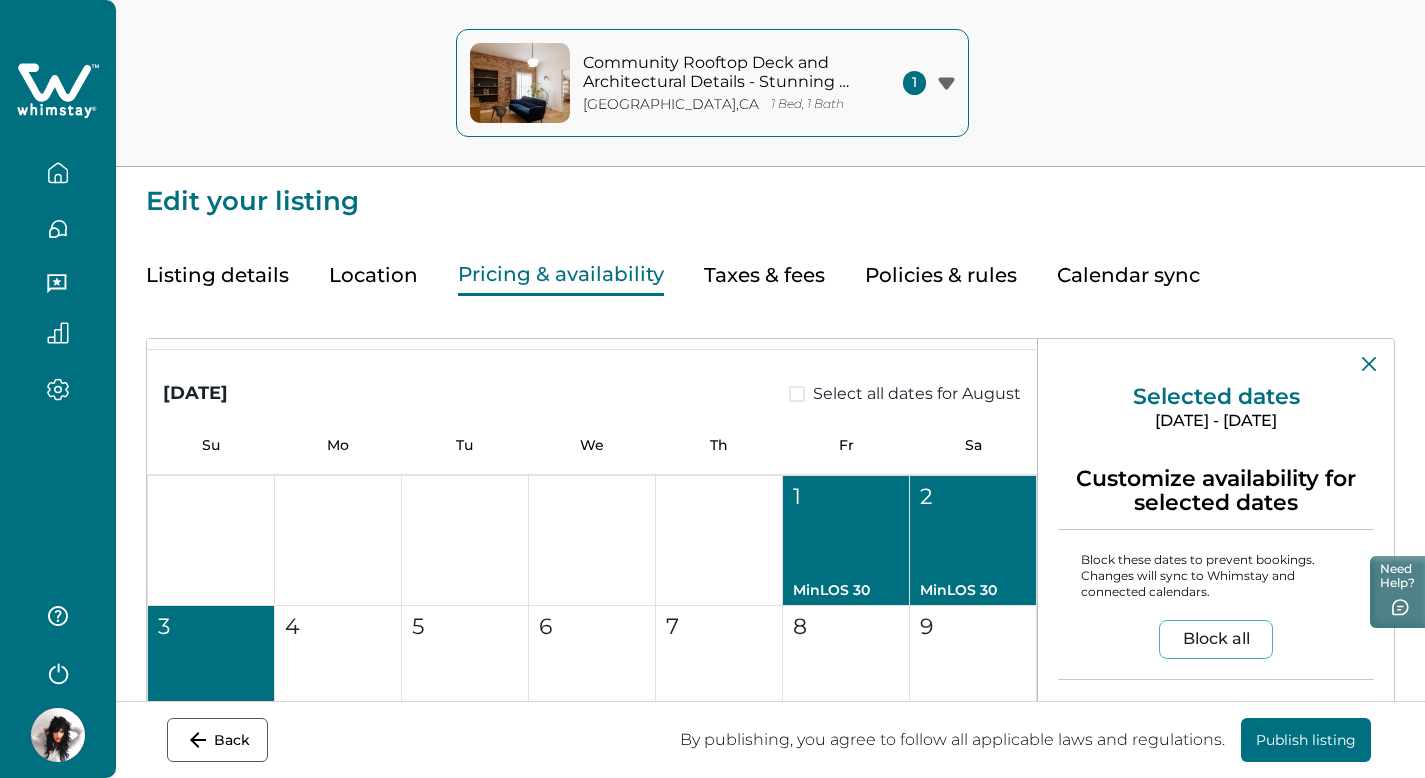 click on "Block all" at bounding box center [1216, 639] 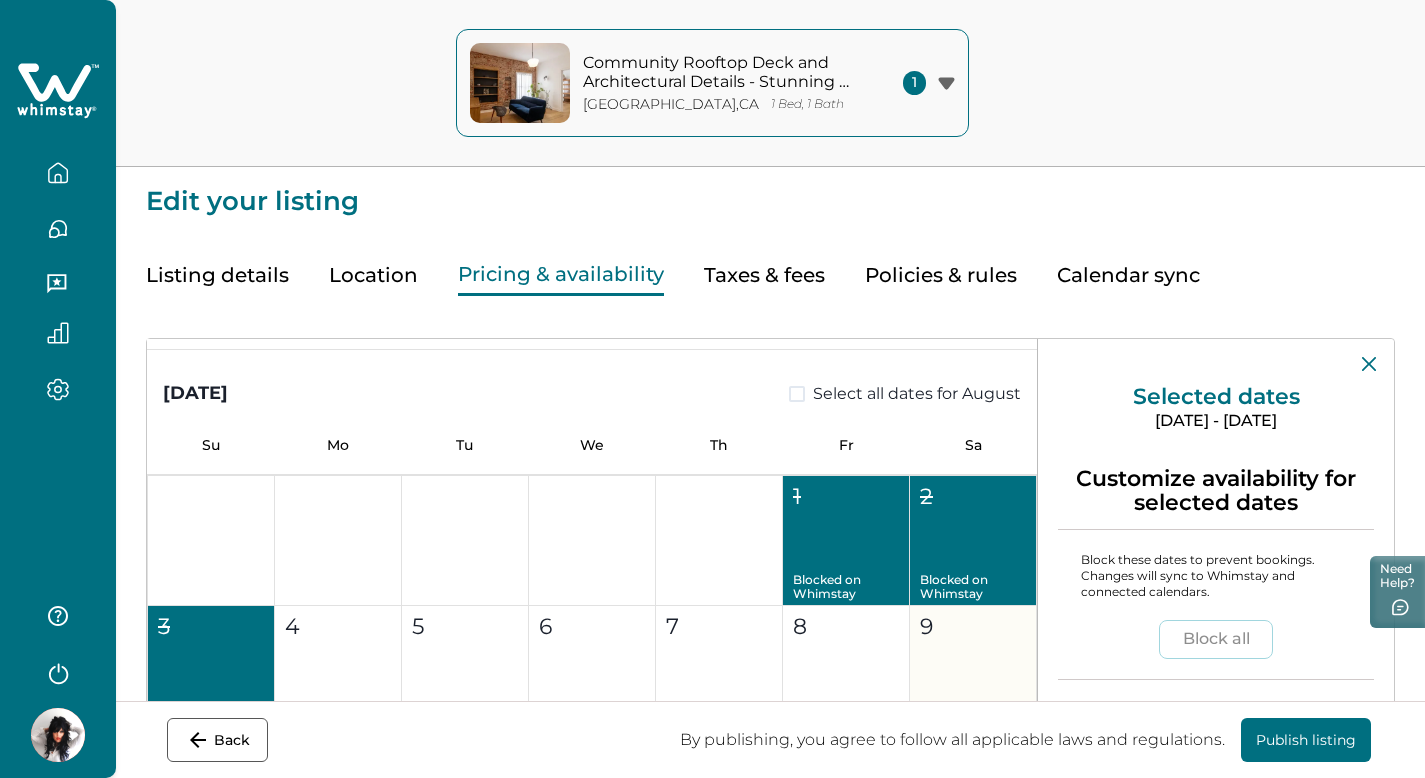 scroll, scrollTop: 758, scrollLeft: 0, axis: vertical 